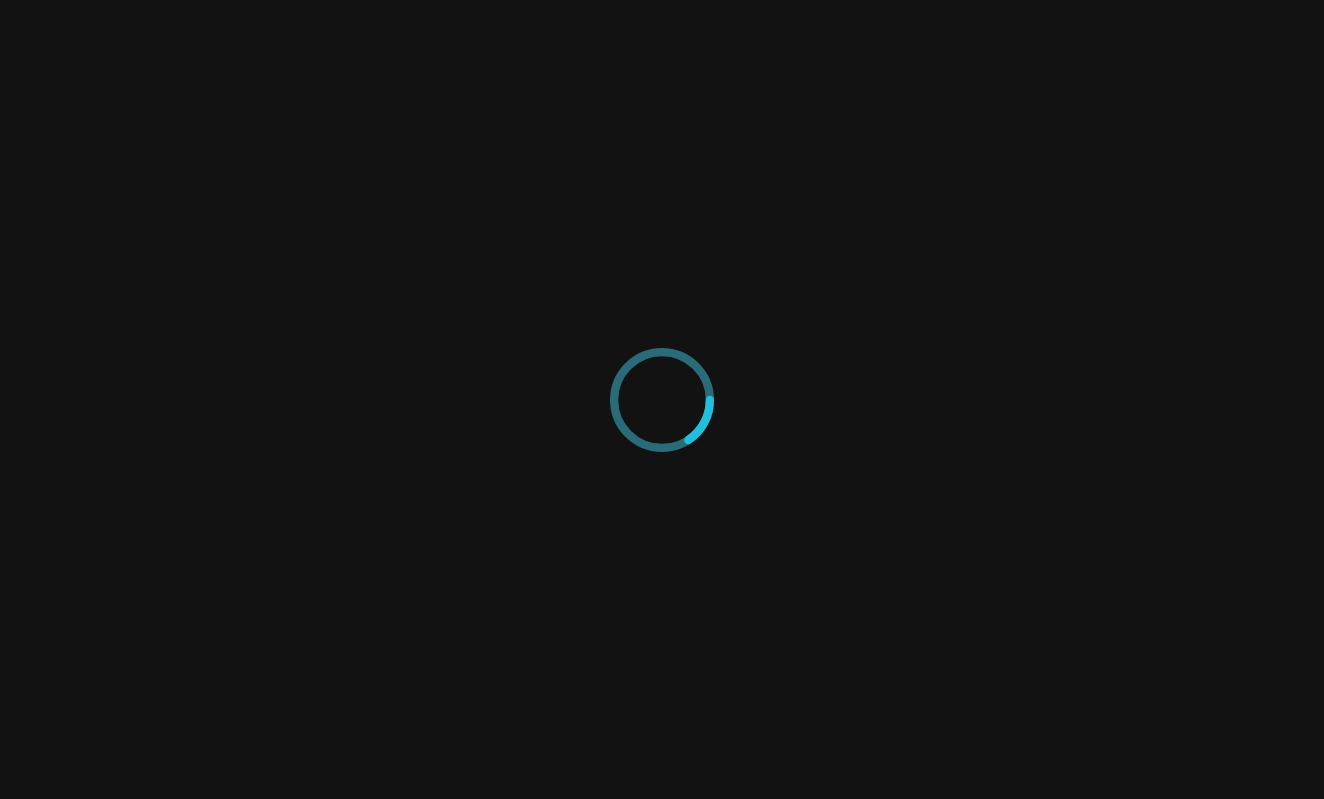 scroll, scrollTop: 0, scrollLeft: 0, axis: both 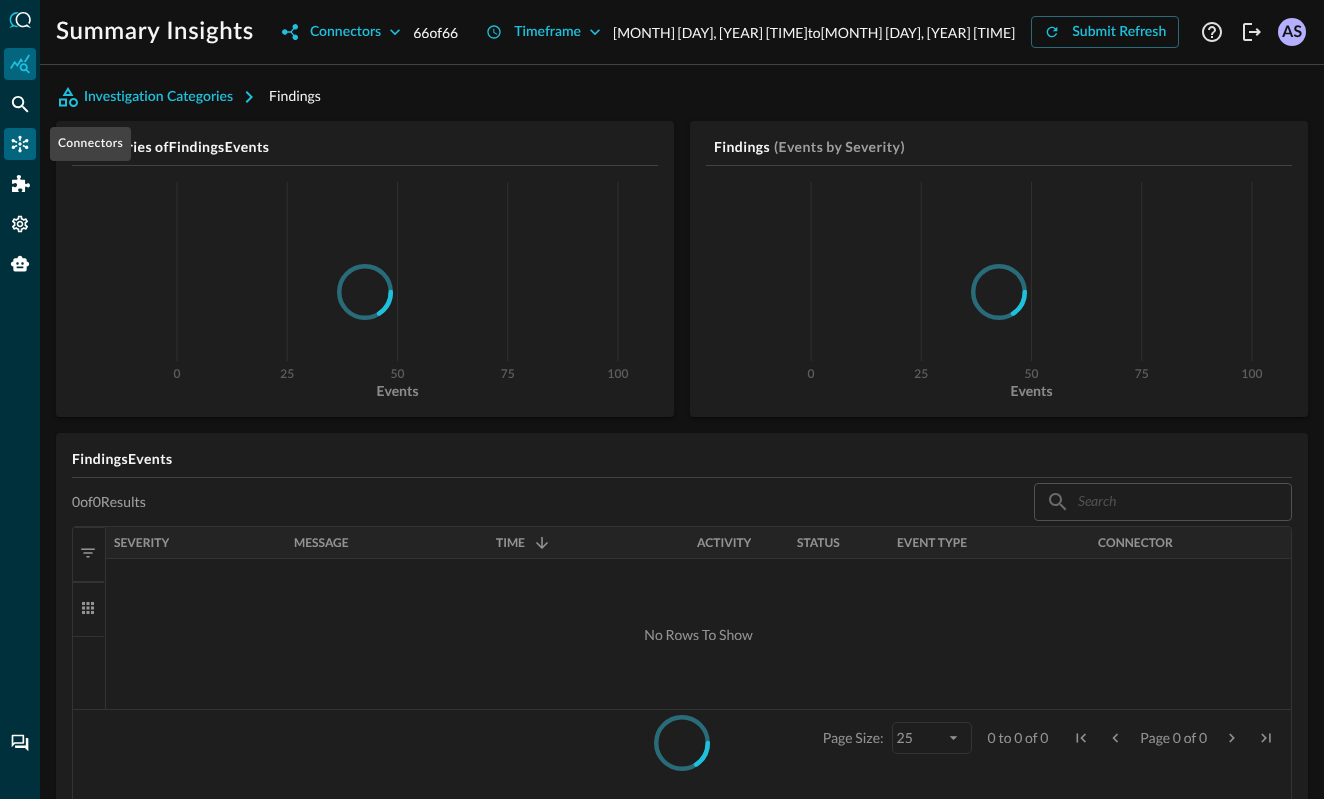 click 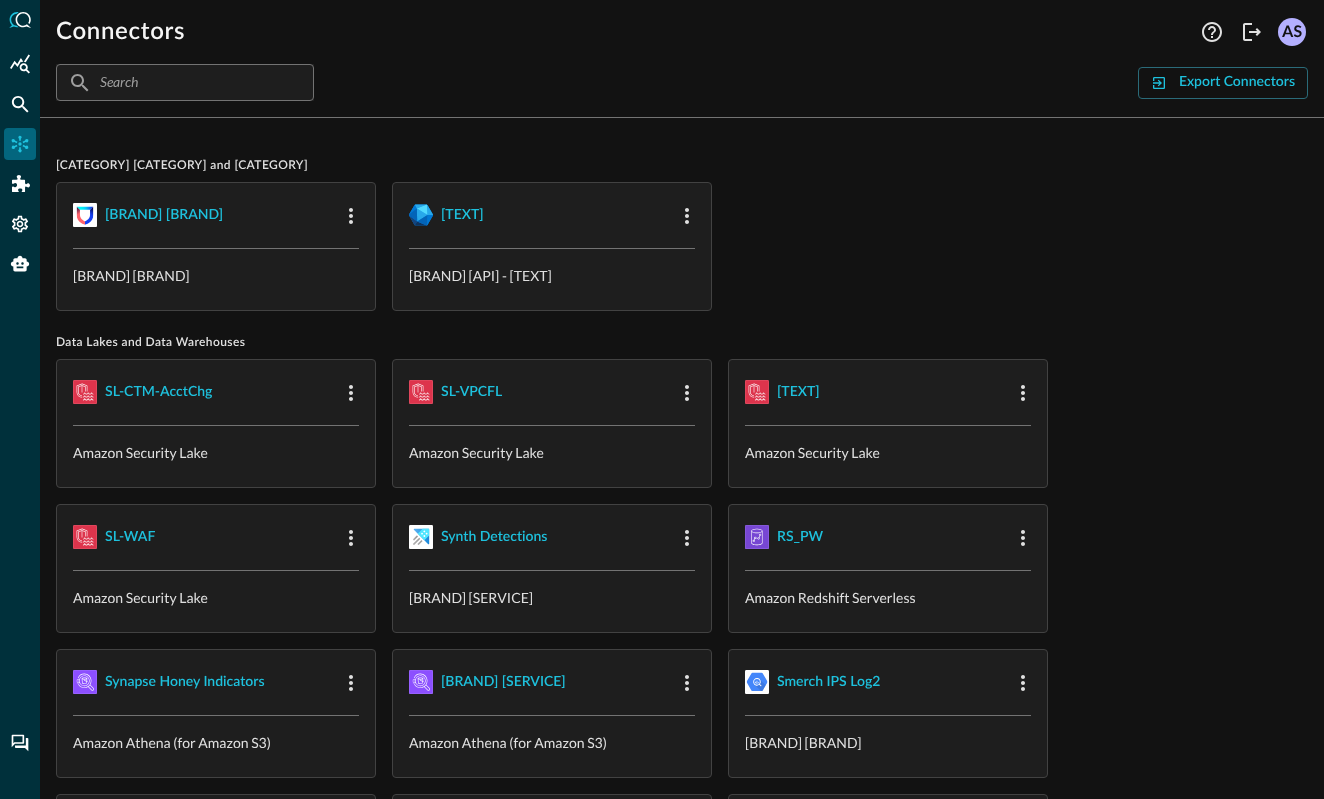 scroll, scrollTop: 0, scrollLeft: 0, axis: both 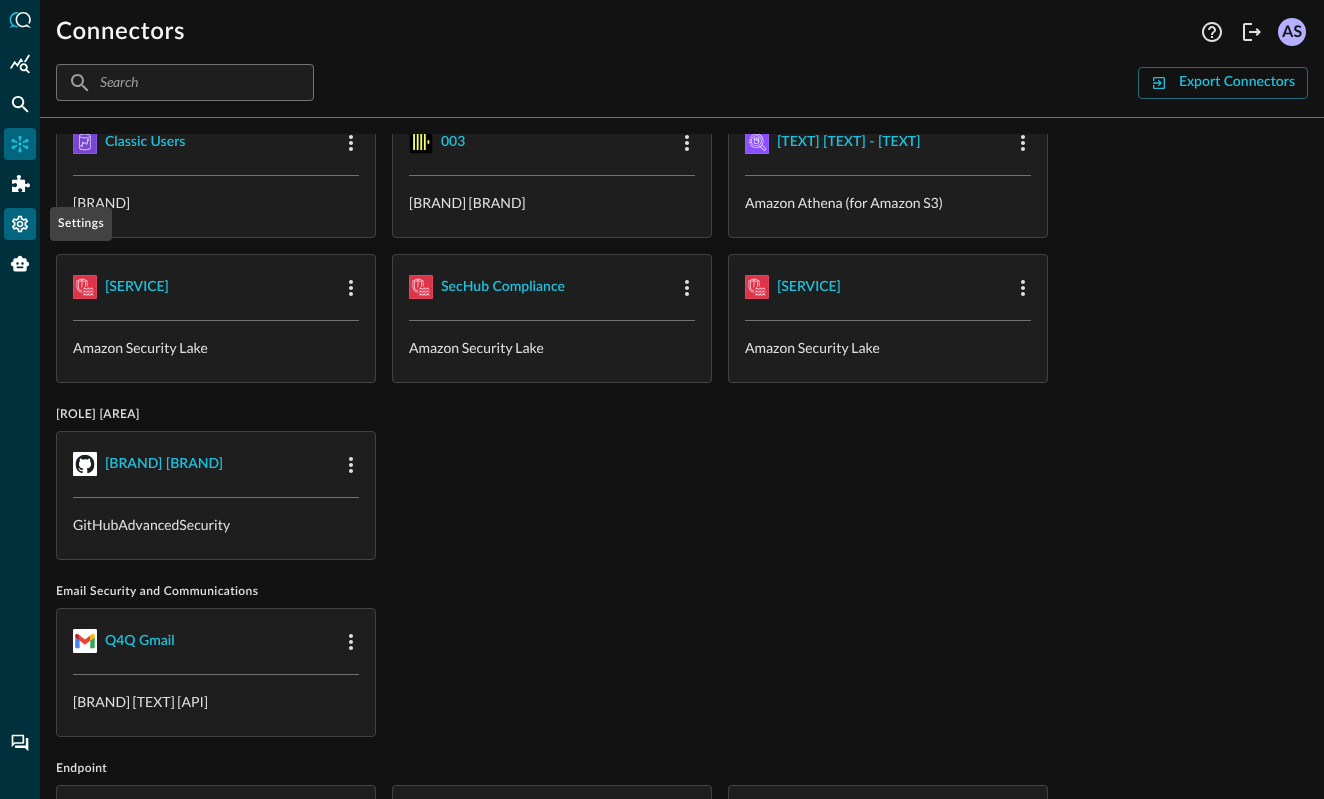 click 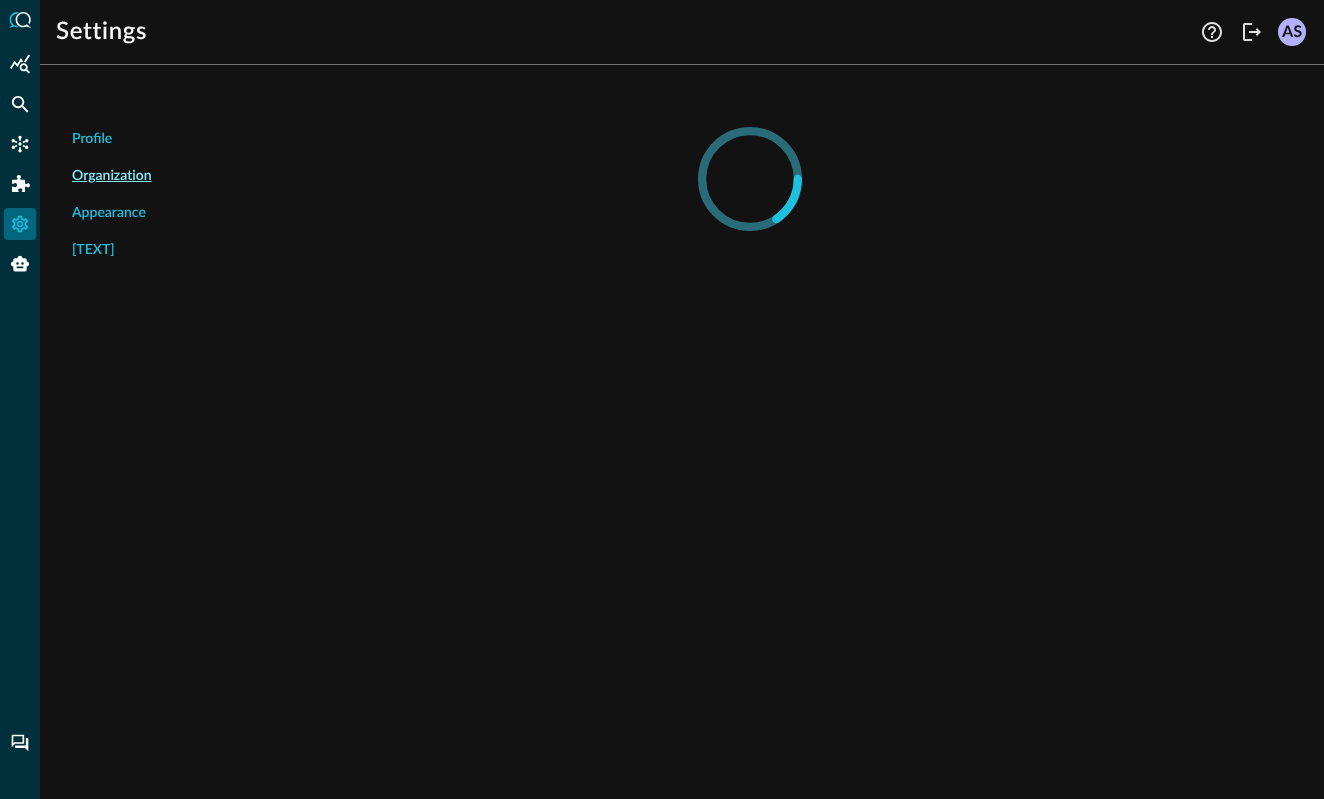 click on "Organization" at bounding box center (112, 176) 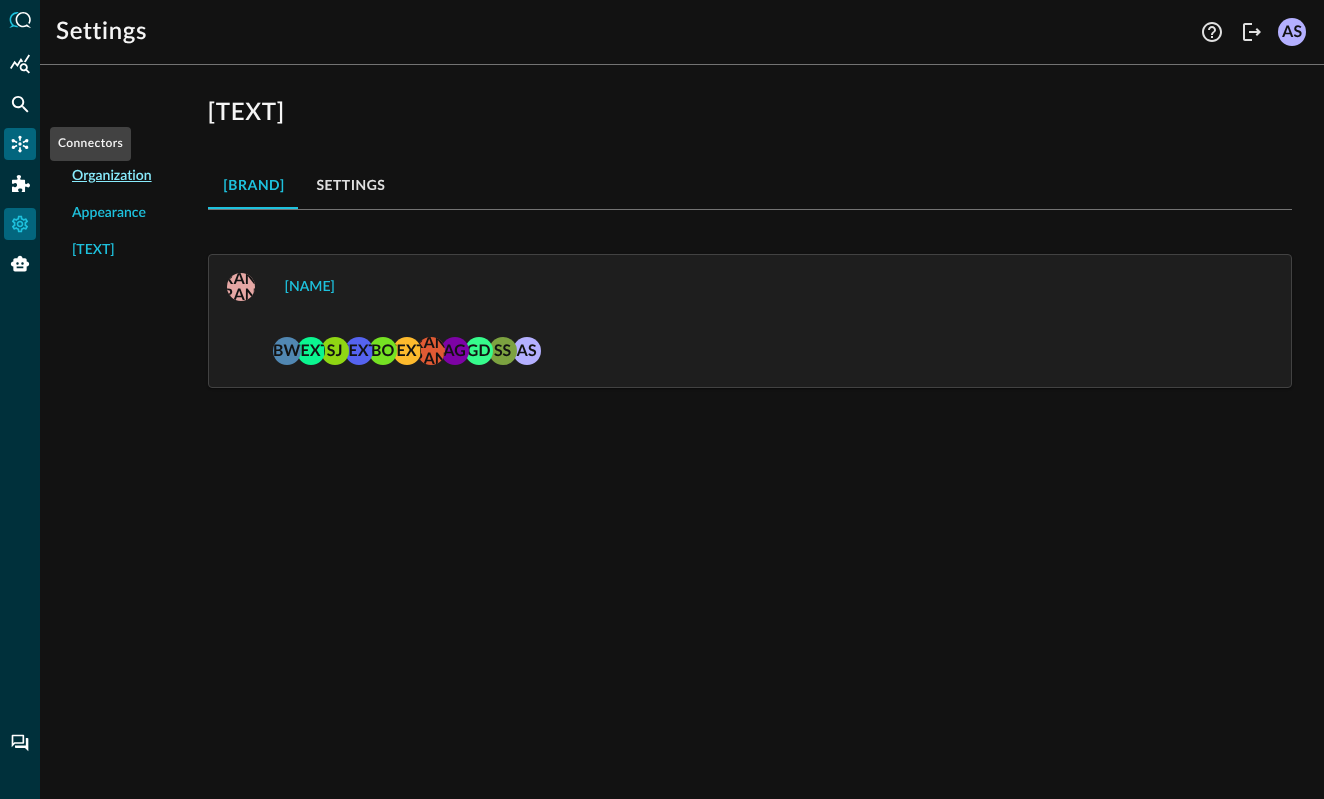 click 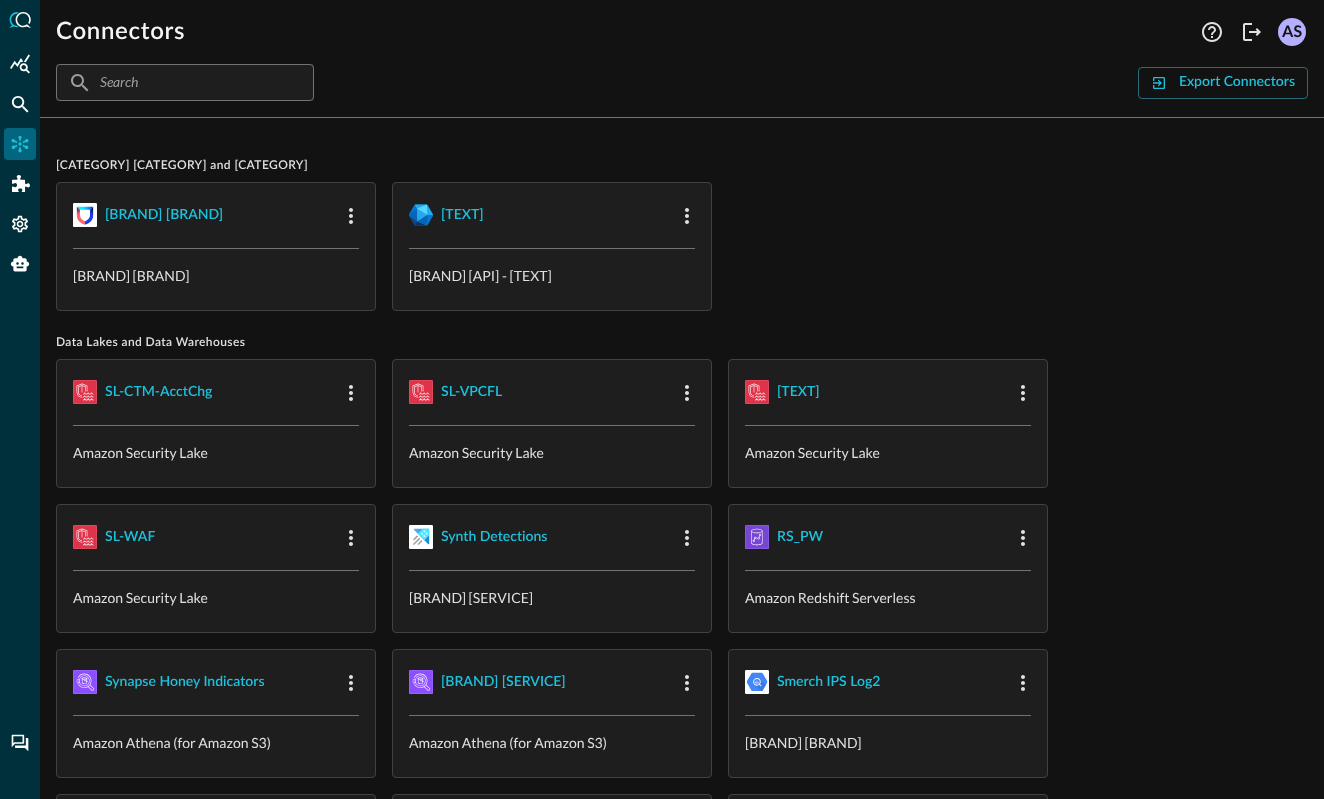 scroll, scrollTop: 0, scrollLeft: 0, axis: both 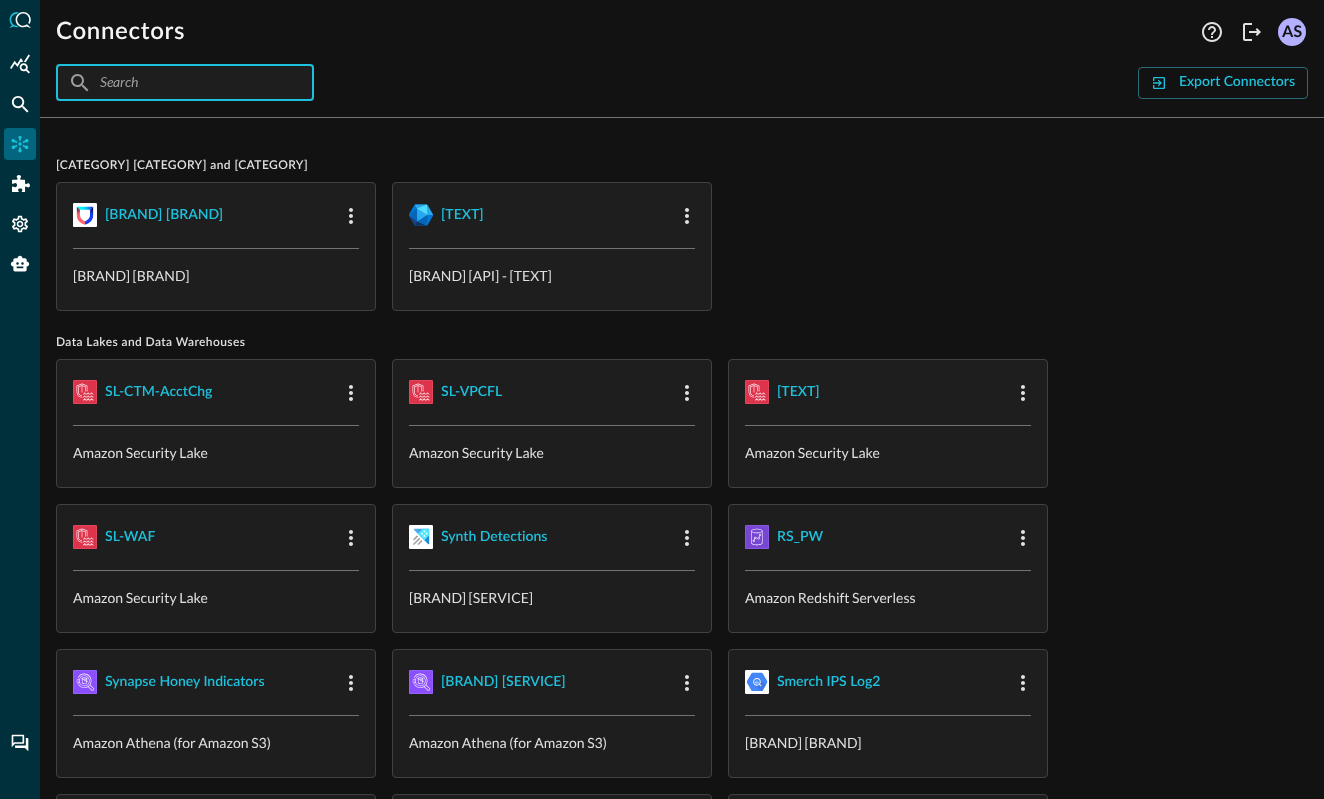 click at bounding box center [184, 82] 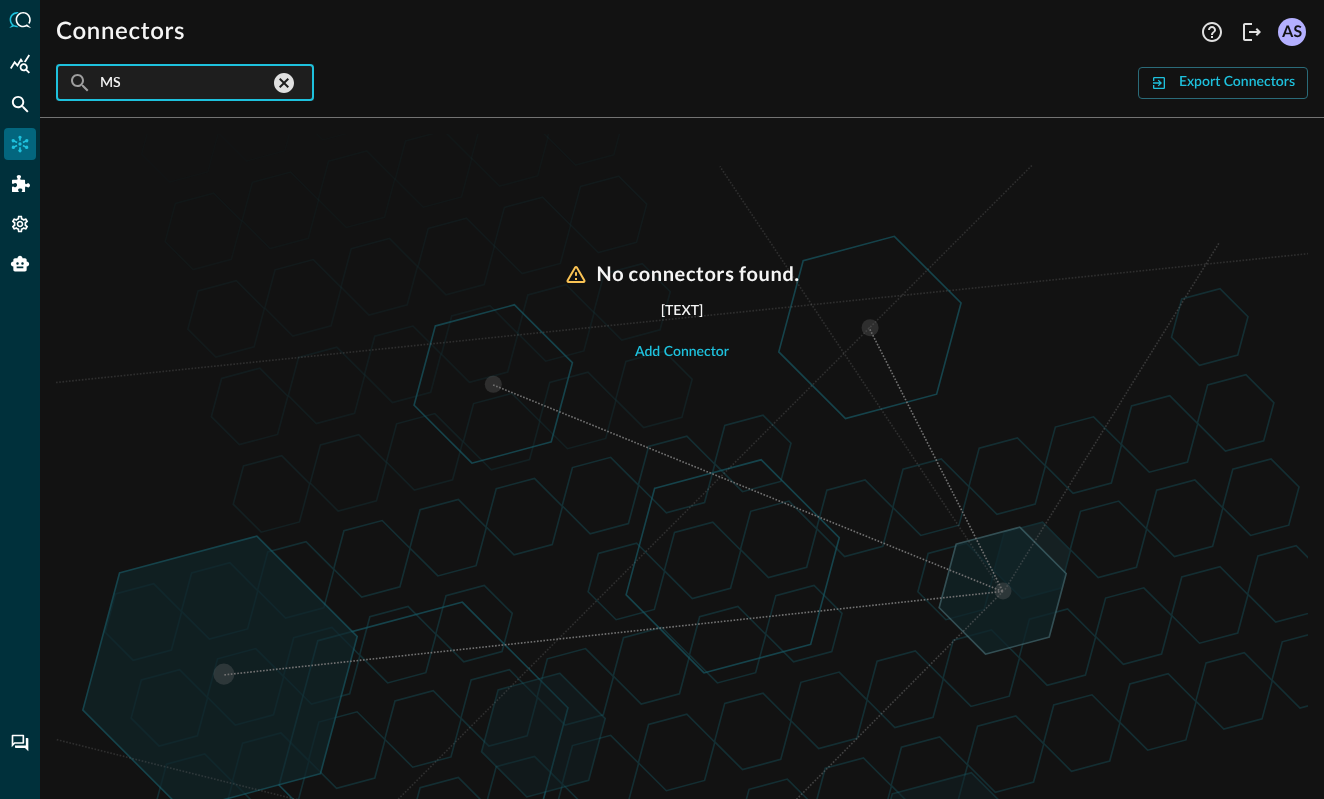 type on "M" 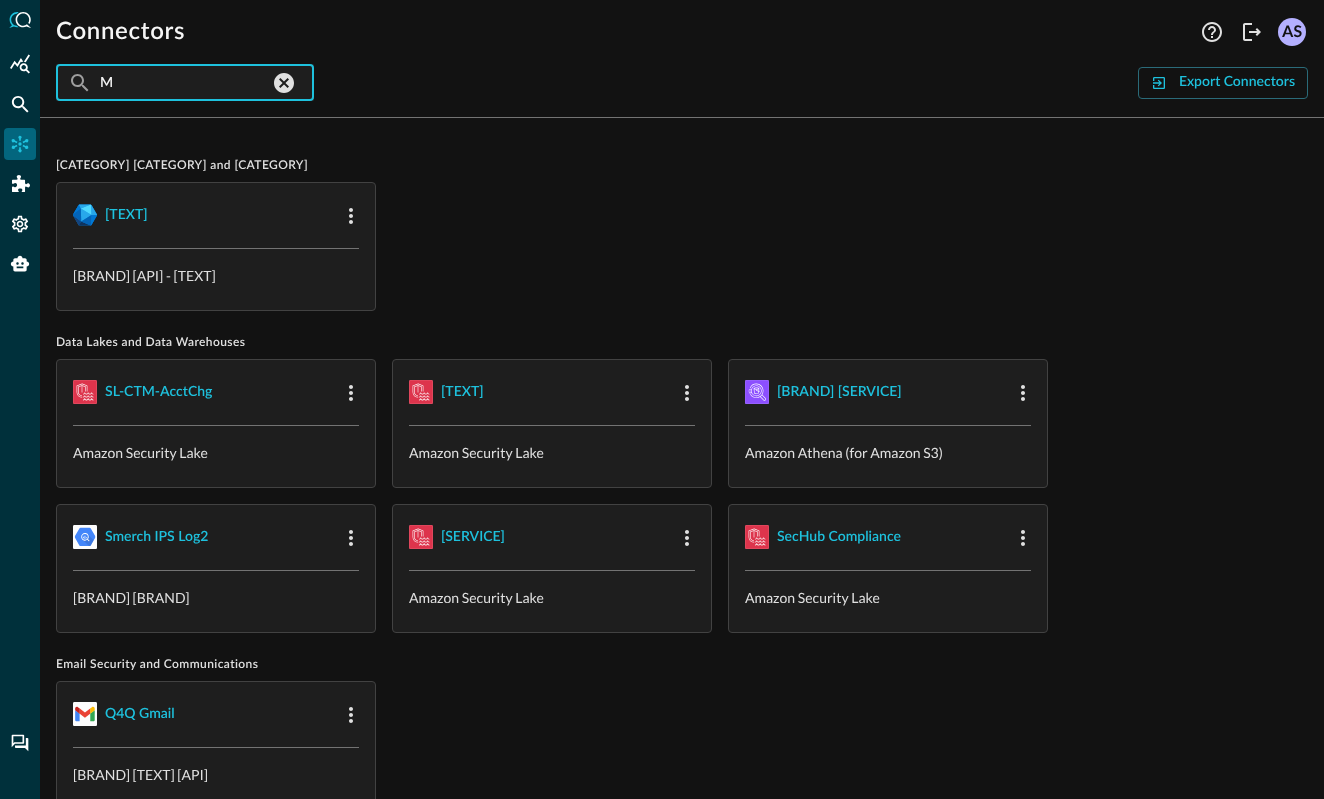 type 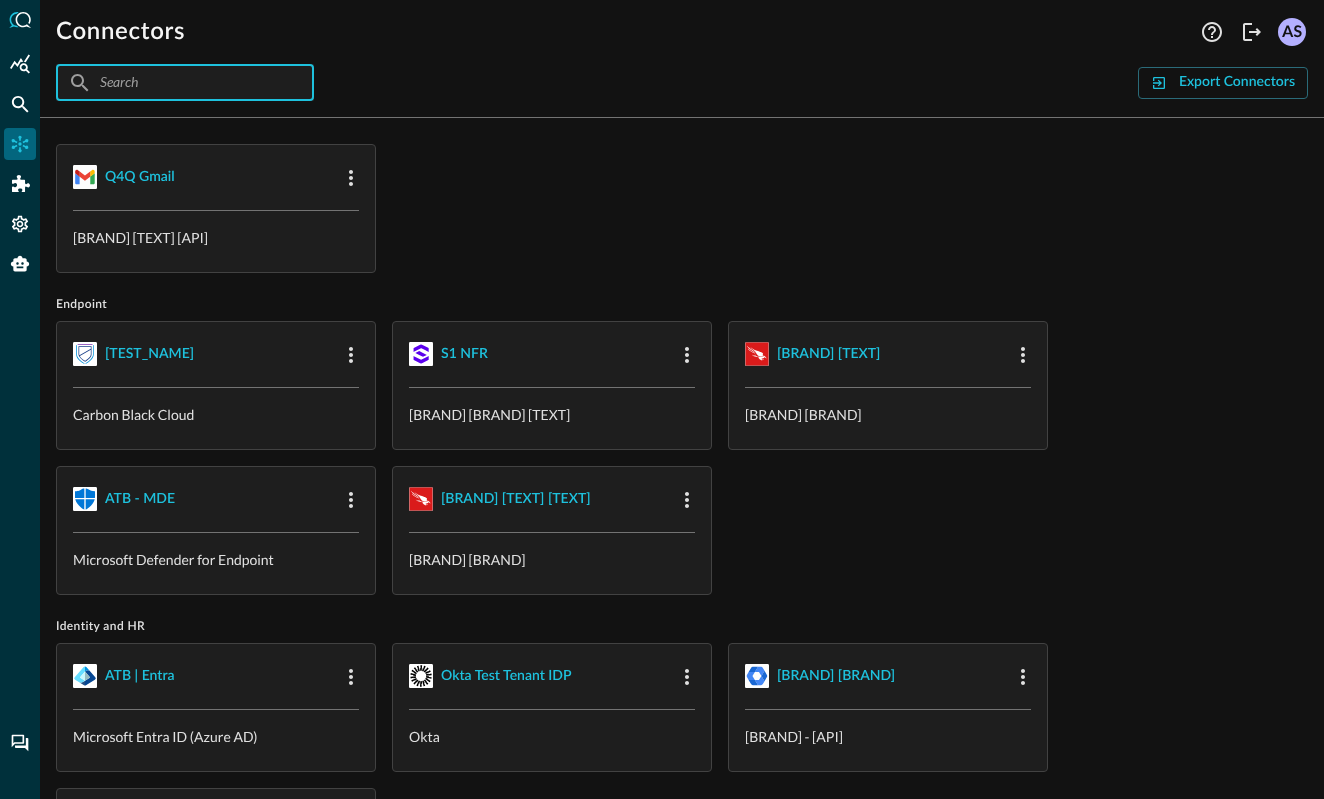 scroll, scrollTop: 1876, scrollLeft: 0, axis: vertical 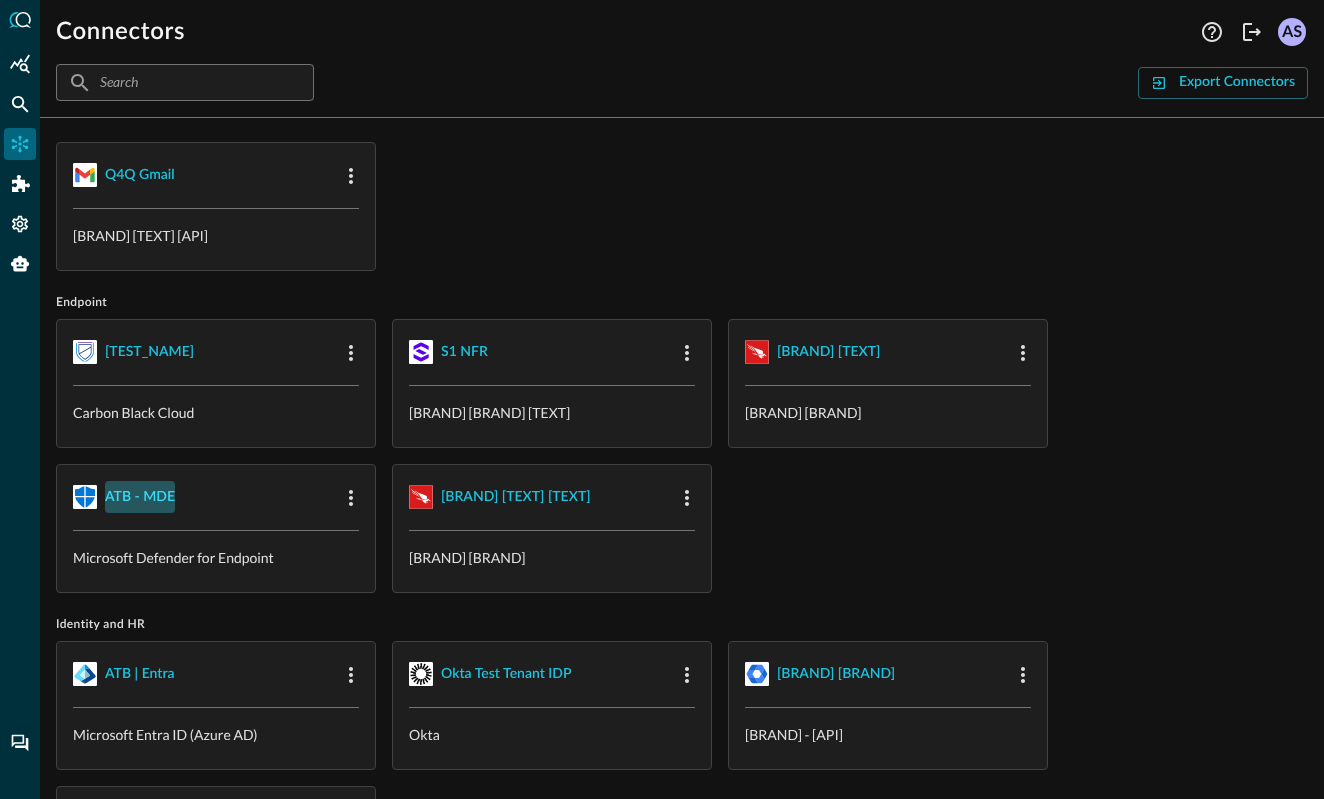 click on "ATB - MDE" at bounding box center [140, 497] 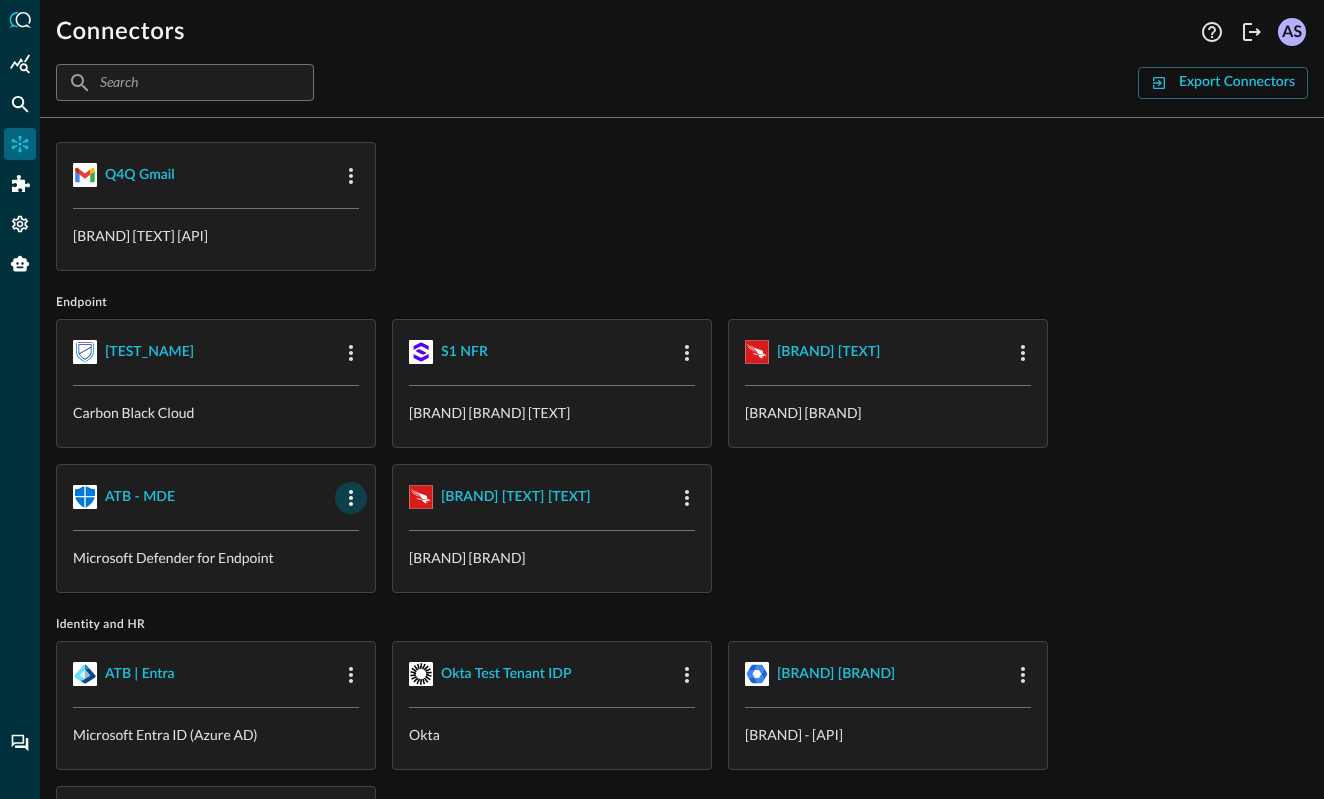 click 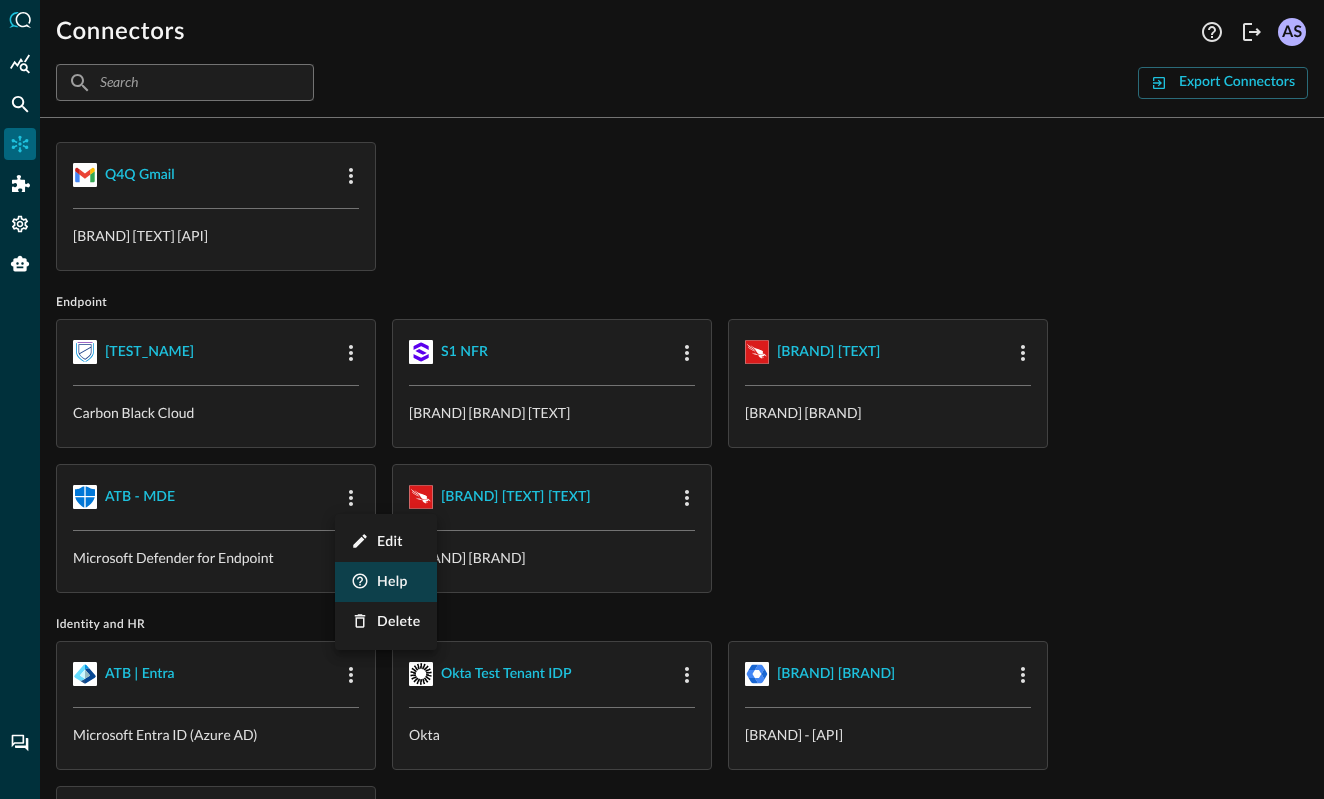 click 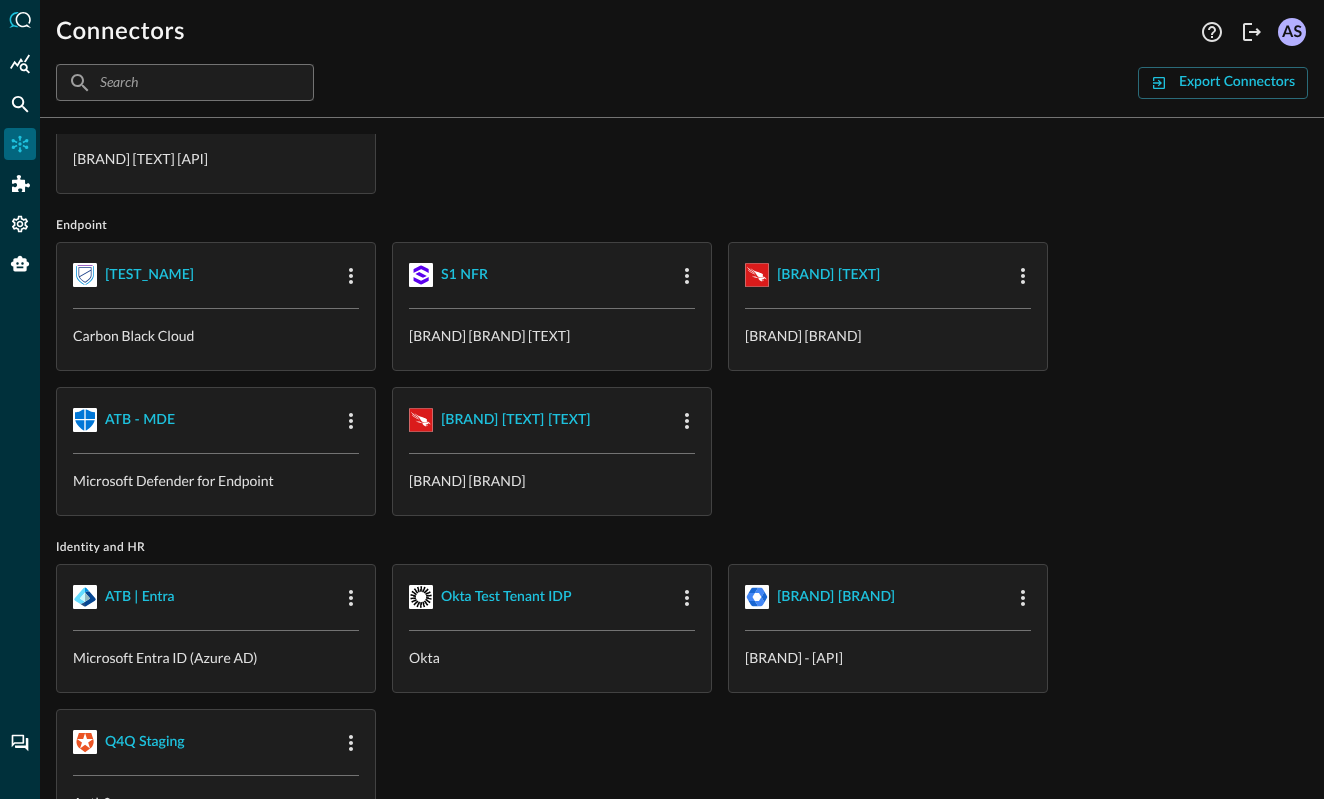 scroll, scrollTop: 1906, scrollLeft: 0, axis: vertical 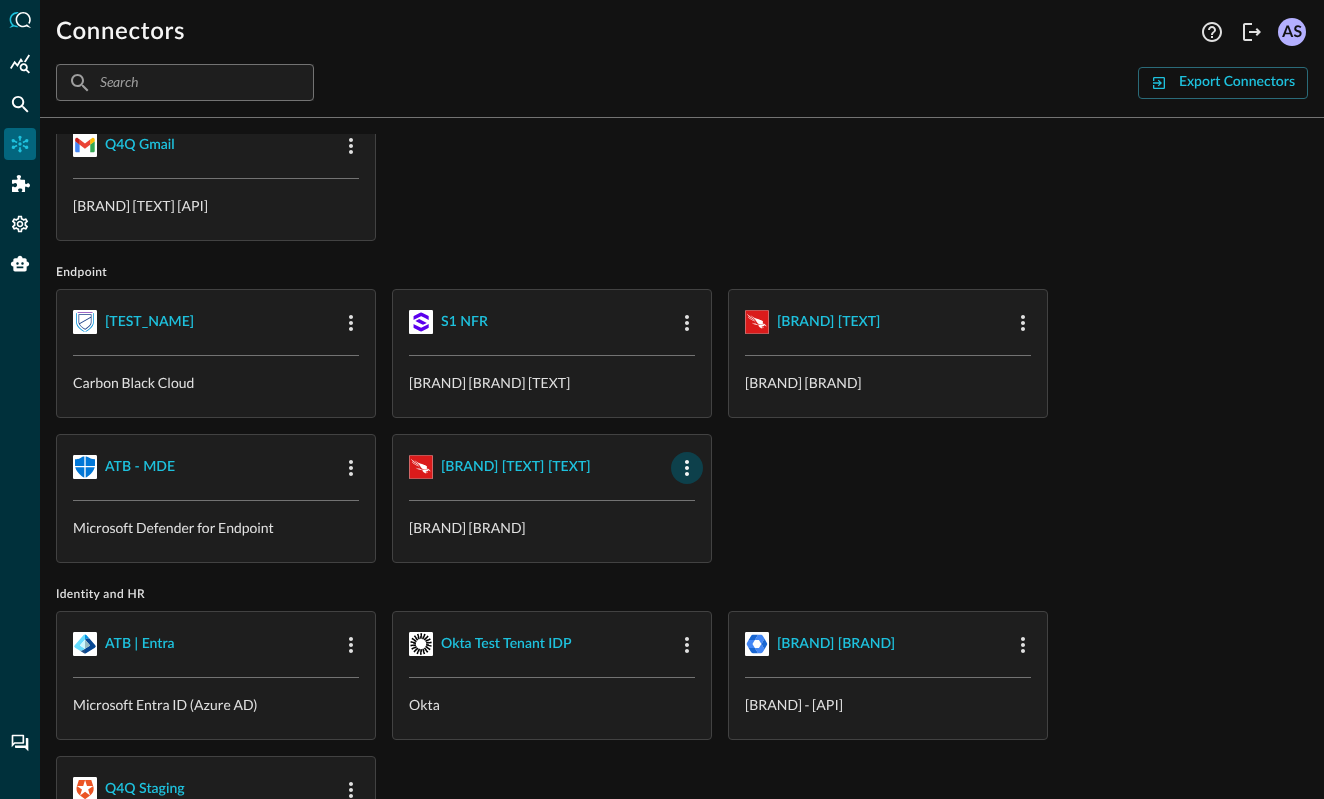 click 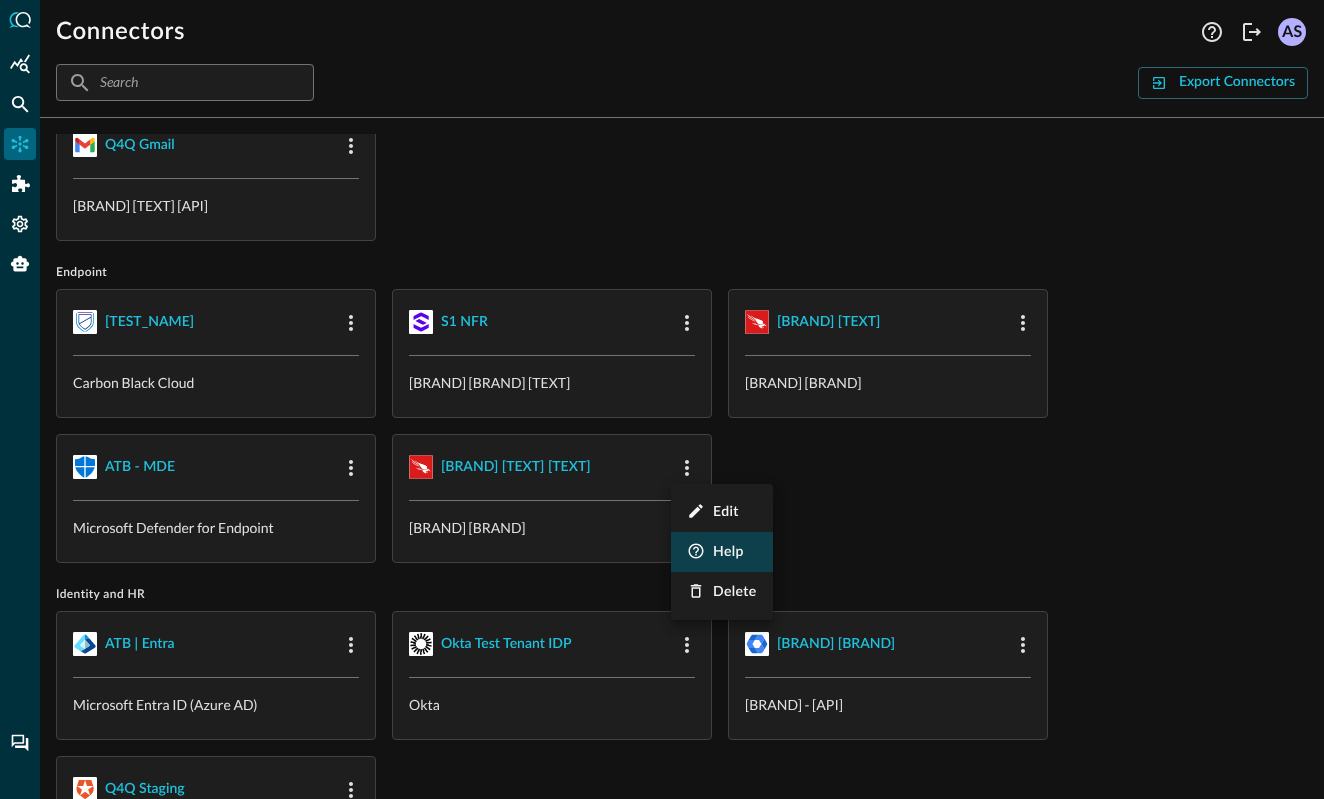 click 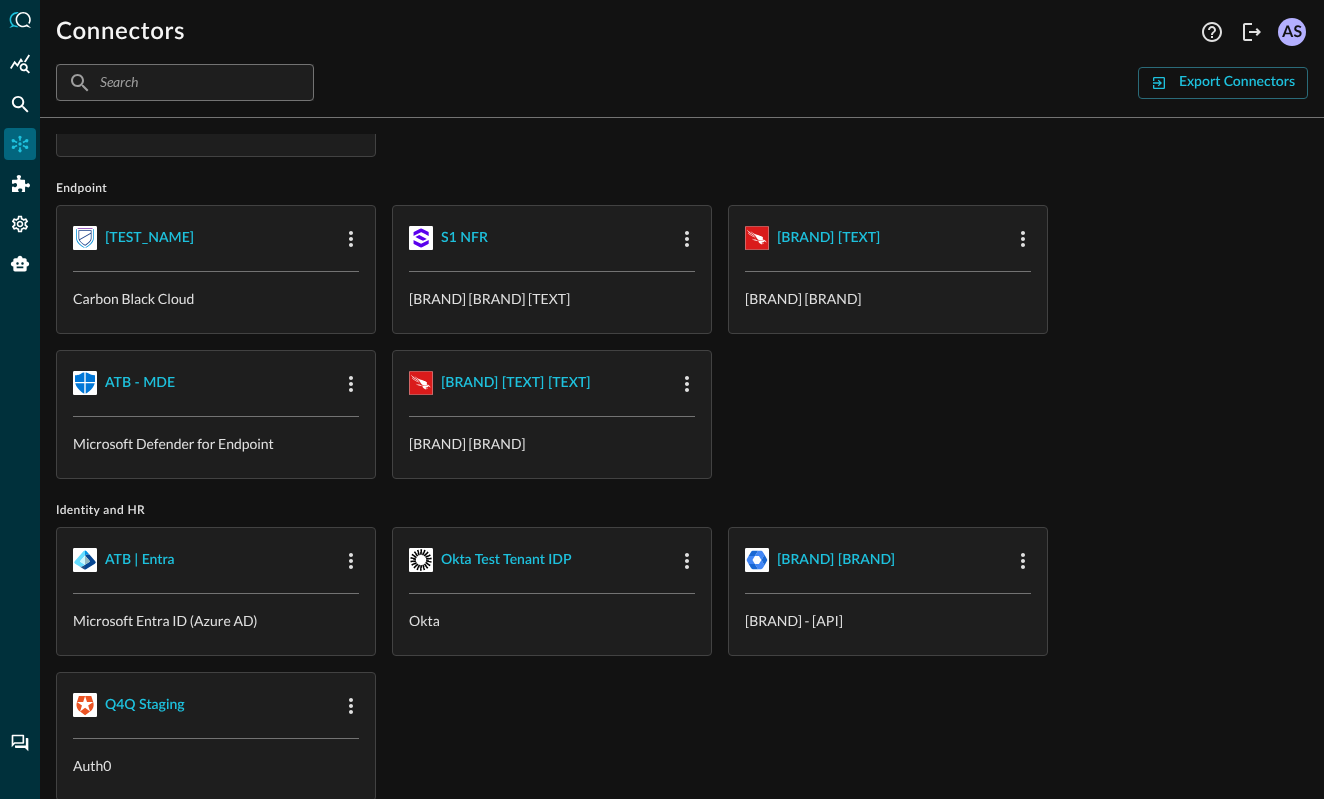 scroll, scrollTop: 1993, scrollLeft: 0, axis: vertical 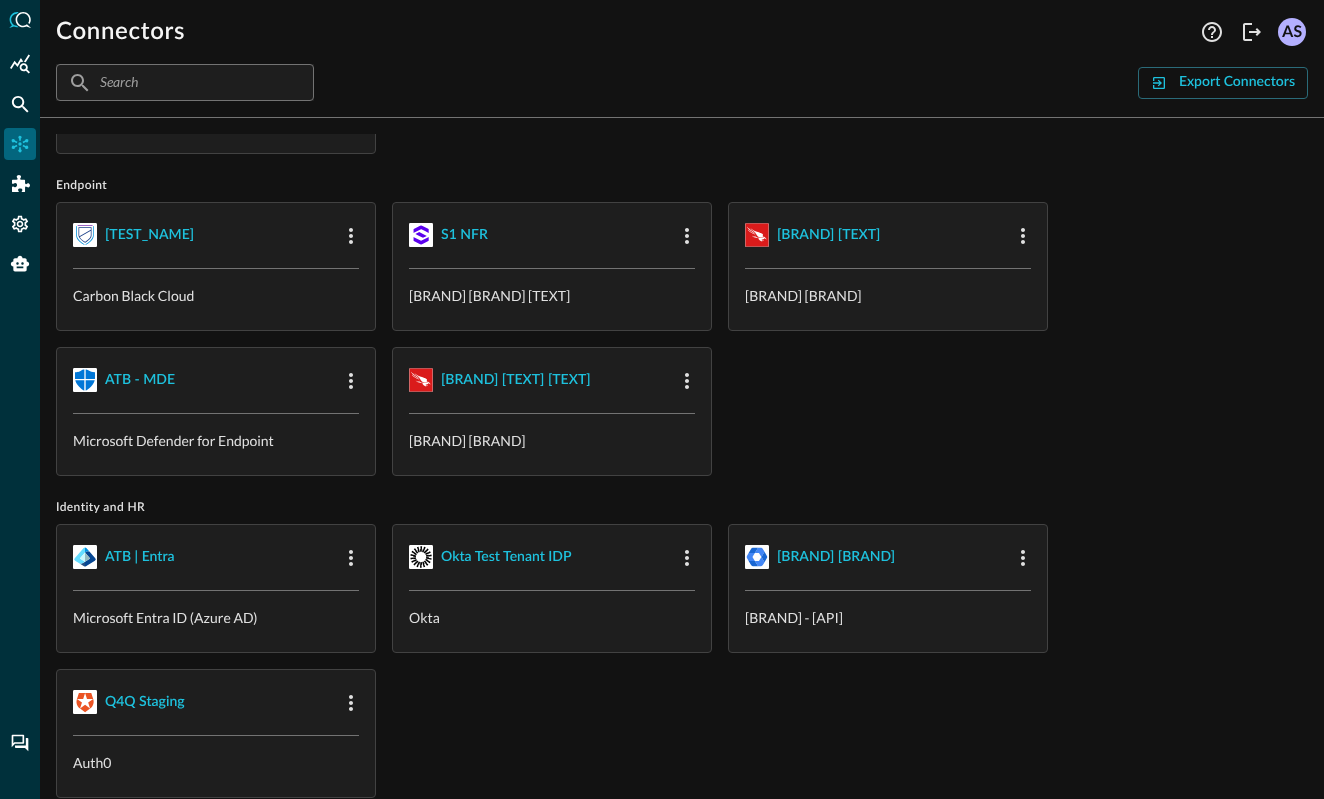 click at bounding box center (184, 82) 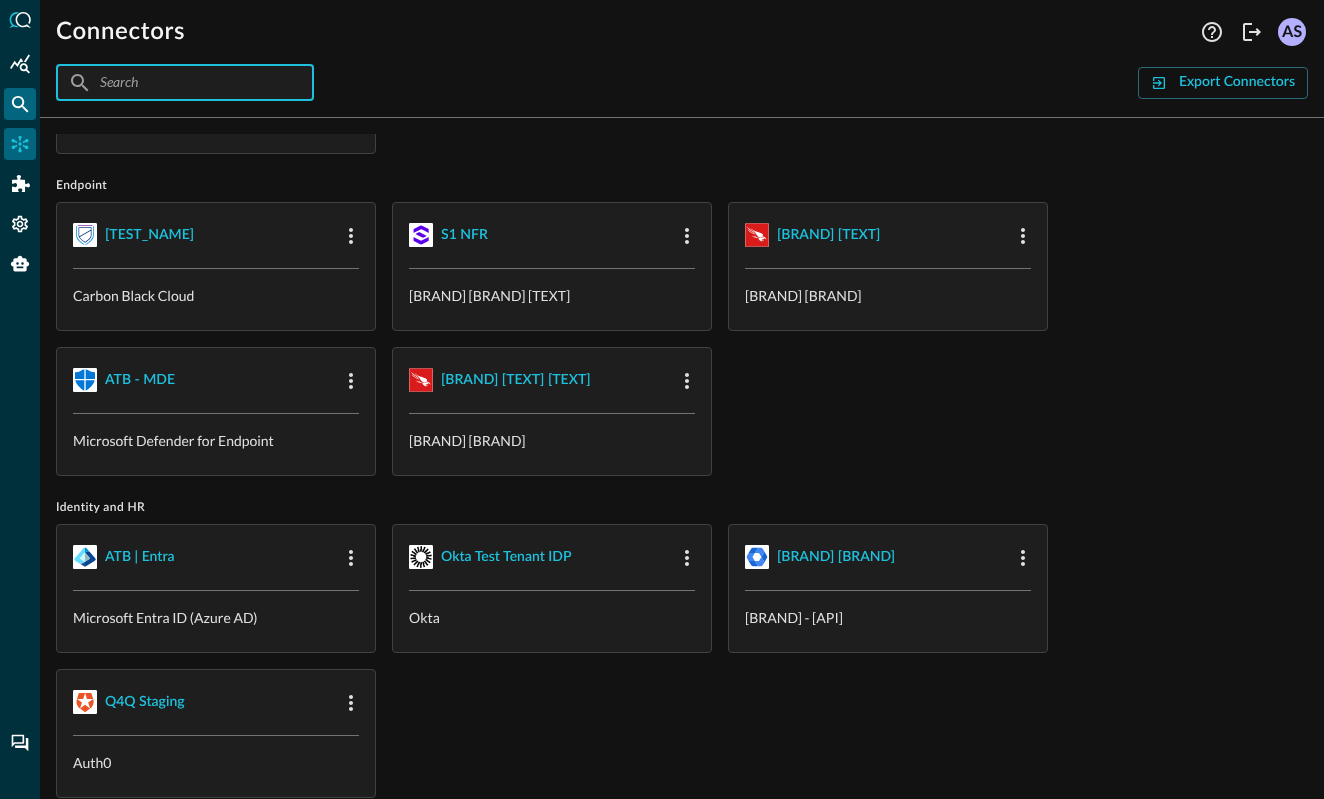 click 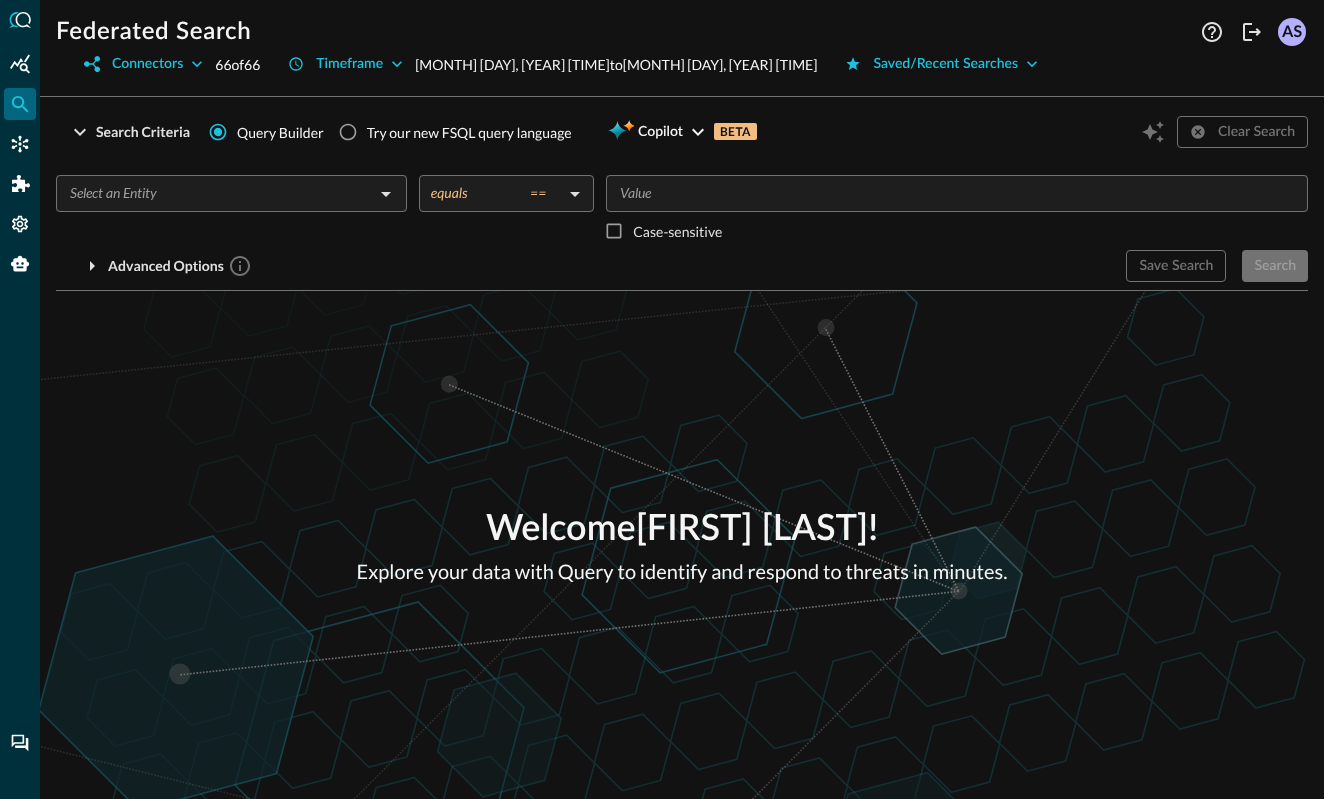 click at bounding box center [215, 193] 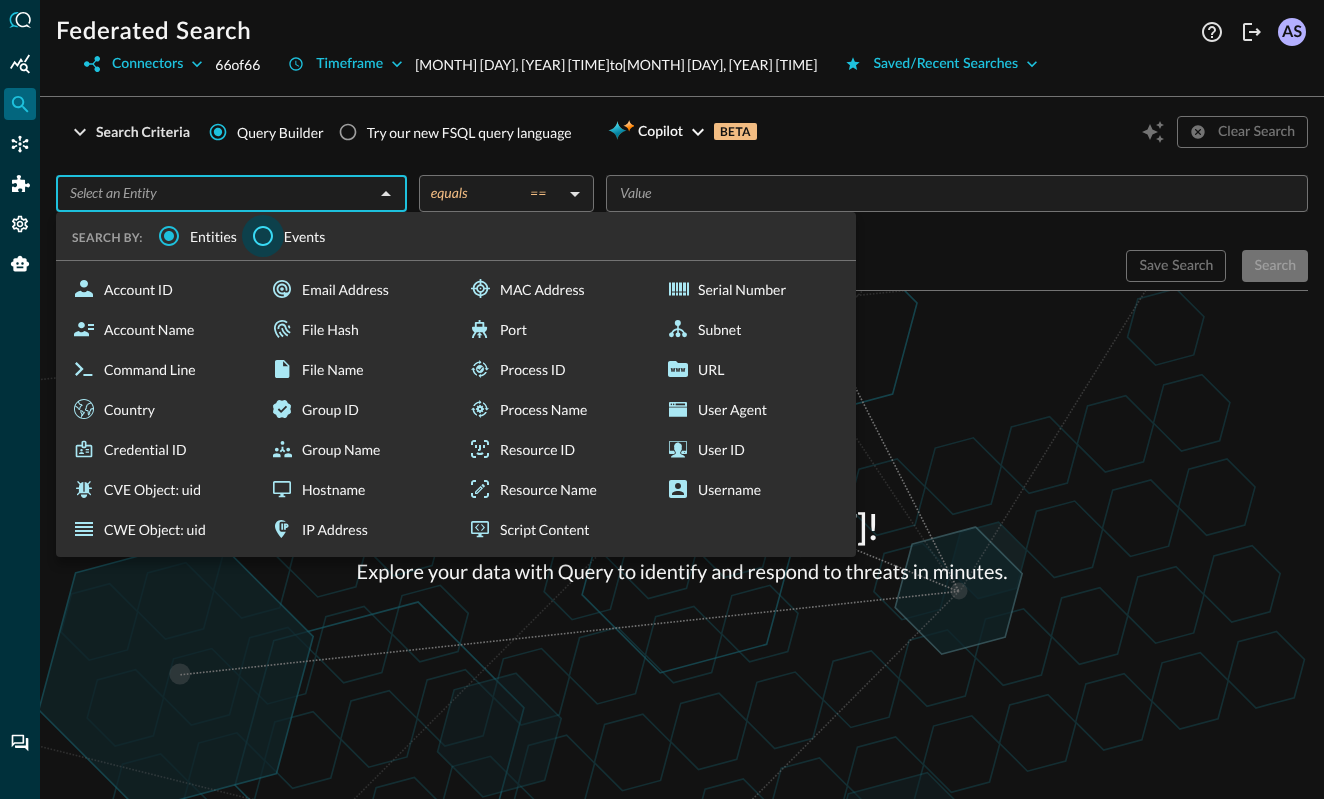 click on "Events" at bounding box center (263, 236) 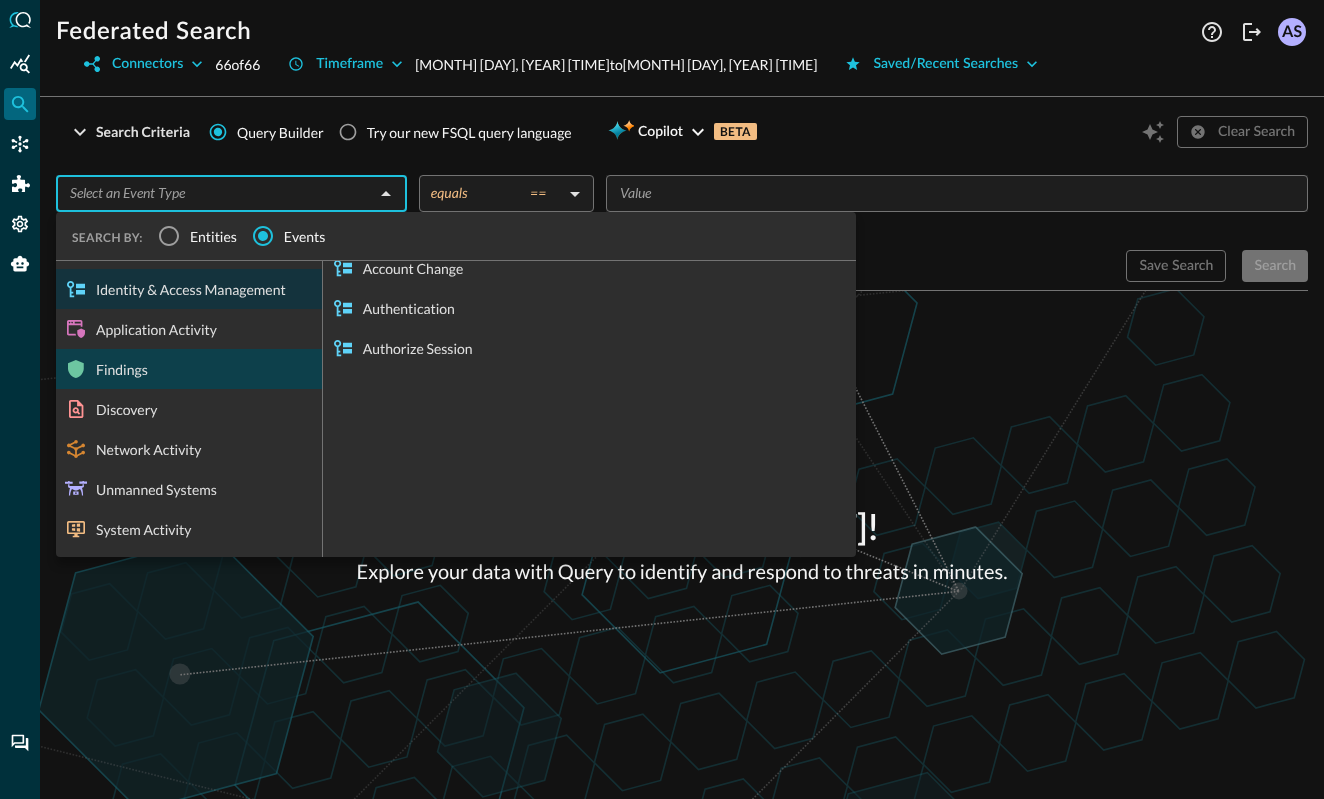 scroll, scrollTop: 21, scrollLeft: 0, axis: vertical 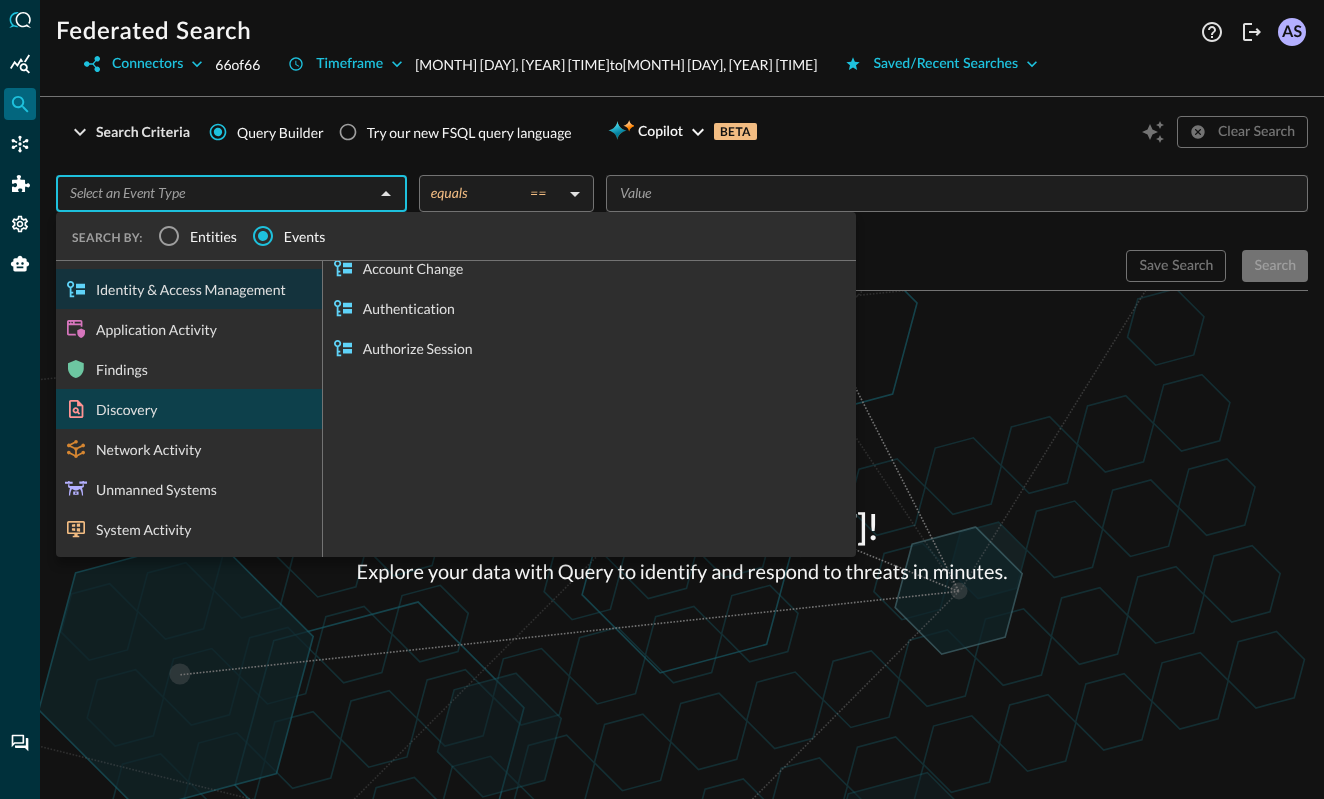 click on "Discovery" at bounding box center (189, 409) 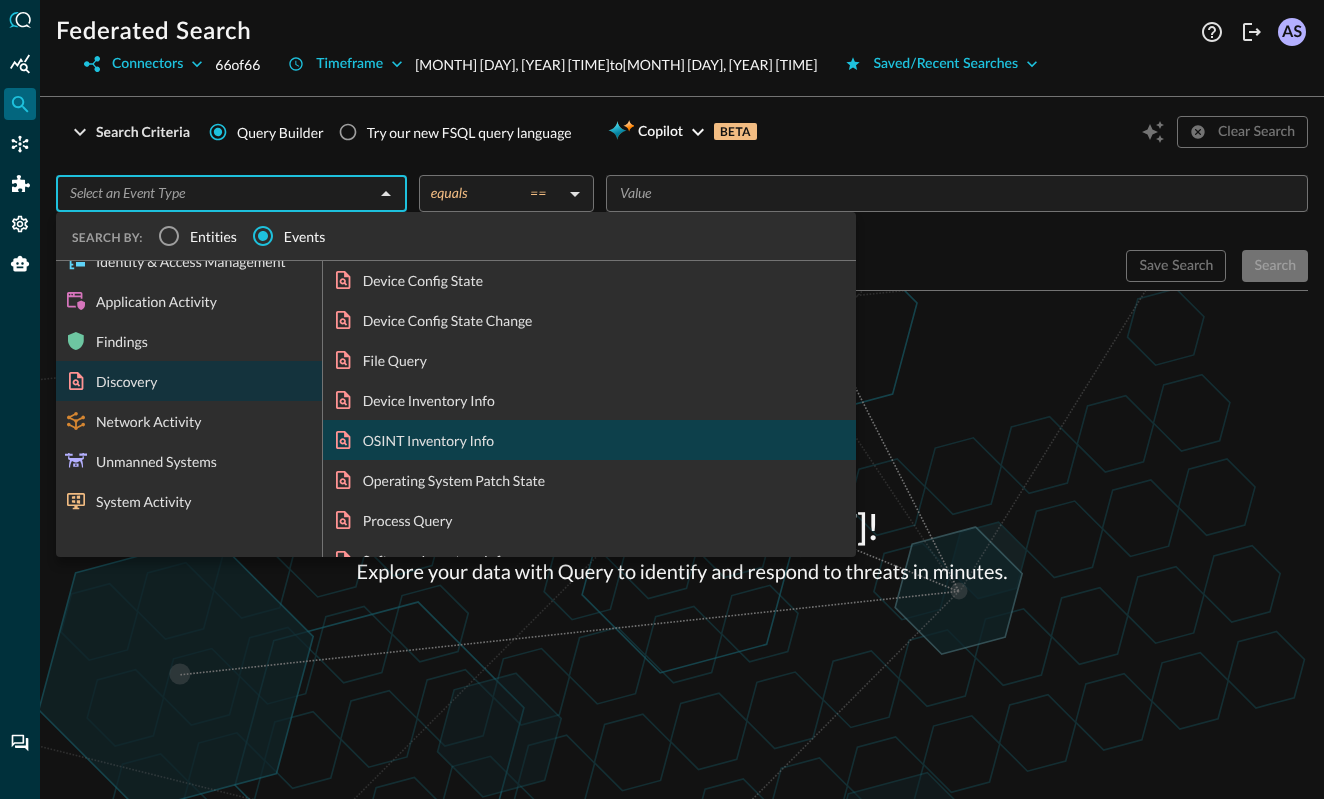 scroll, scrollTop: 33, scrollLeft: 0, axis: vertical 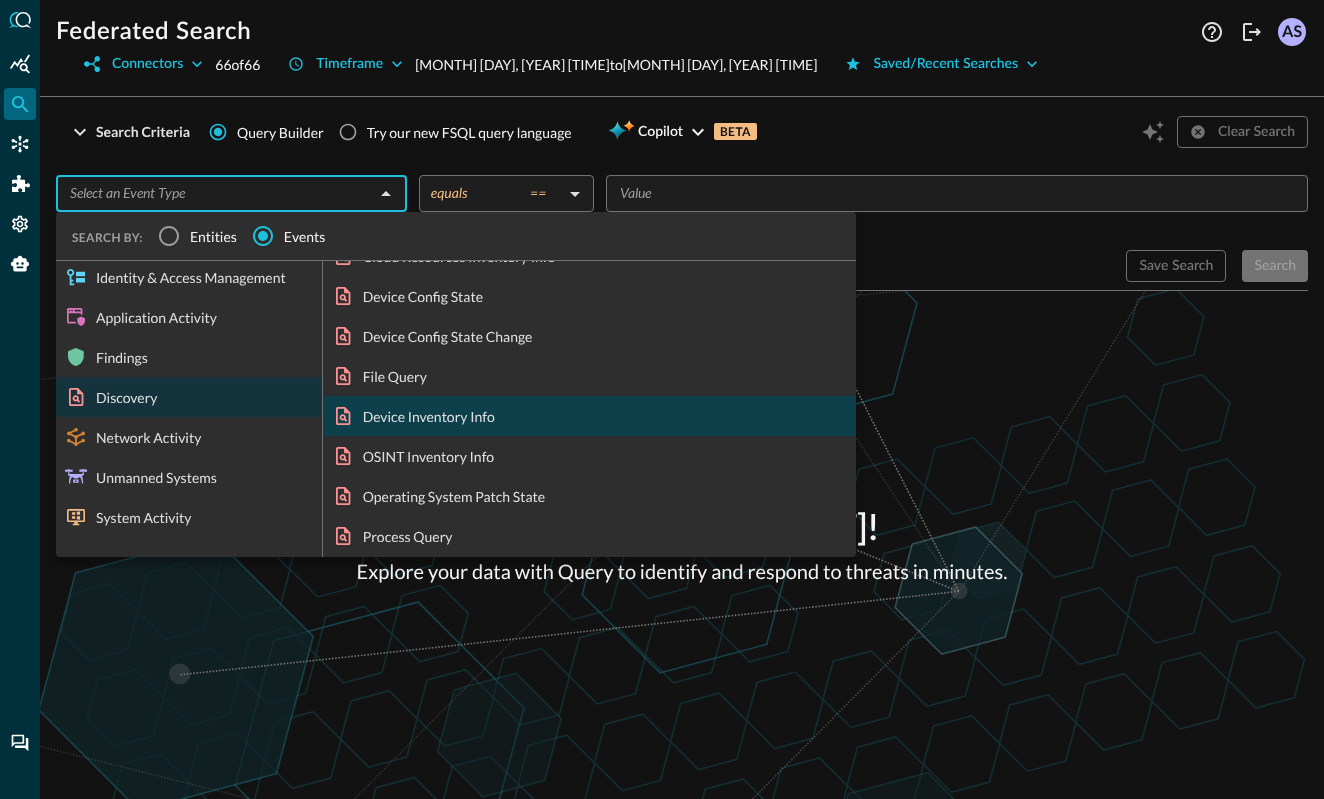 click on "Device Inventory Info" at bounding box center [589, 416] 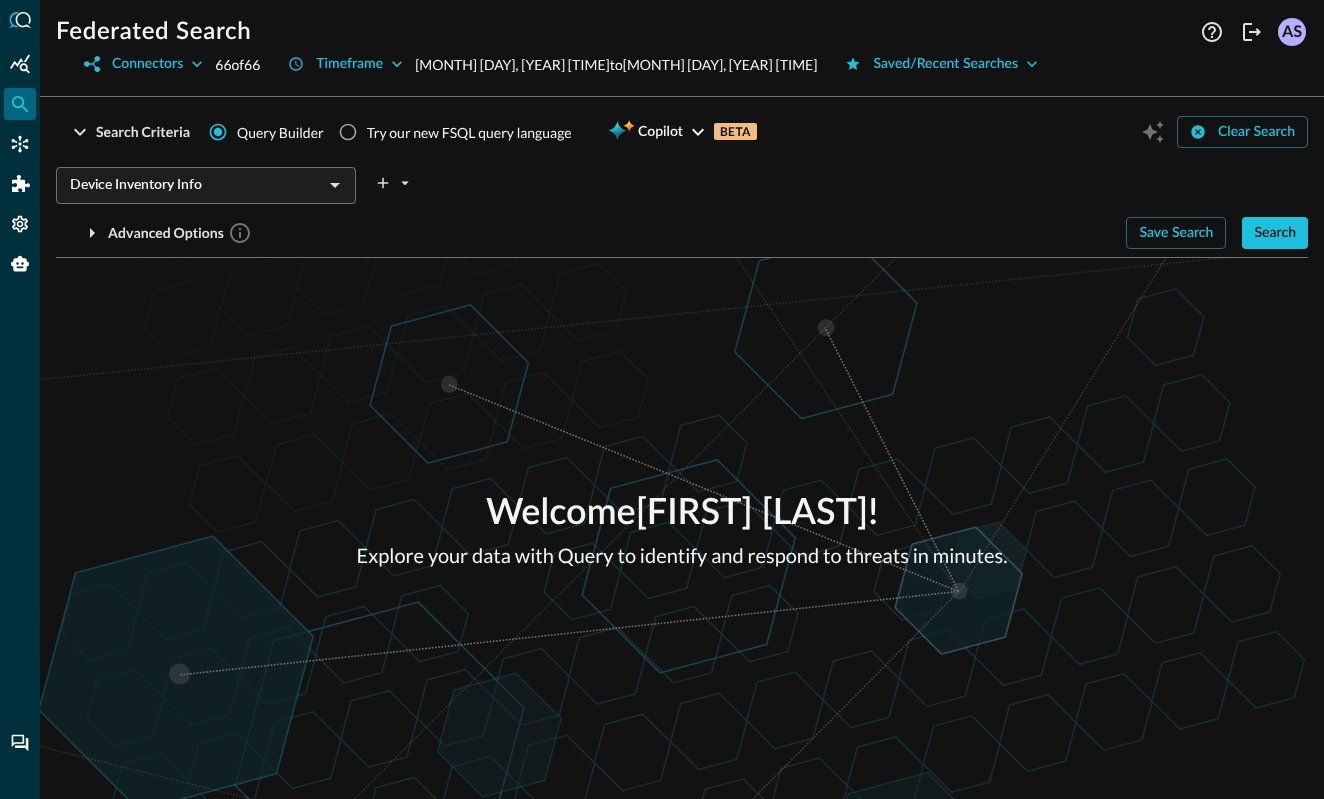 scroll, scrollTop: 0, scrollLeft: 0, axis: both 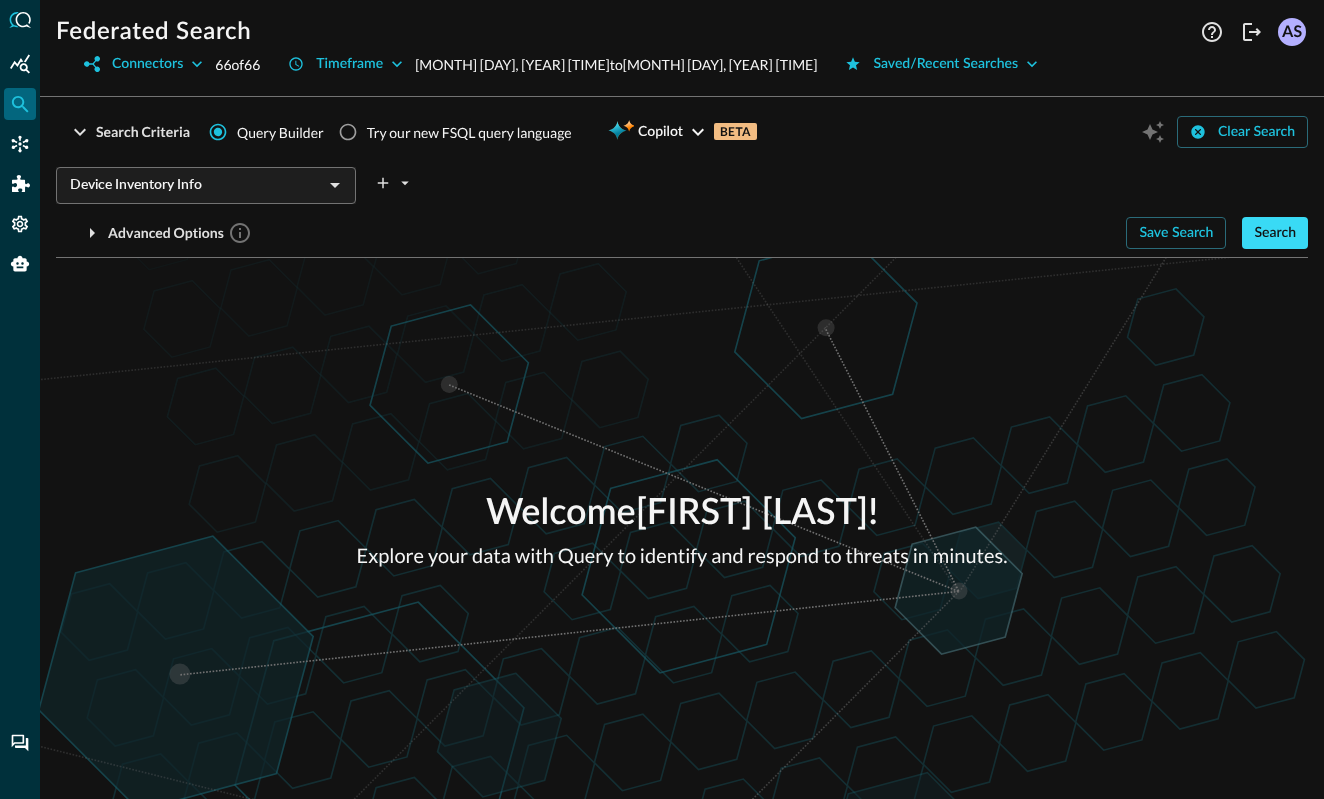 click on "Search" at bounding box center (1275, 233) 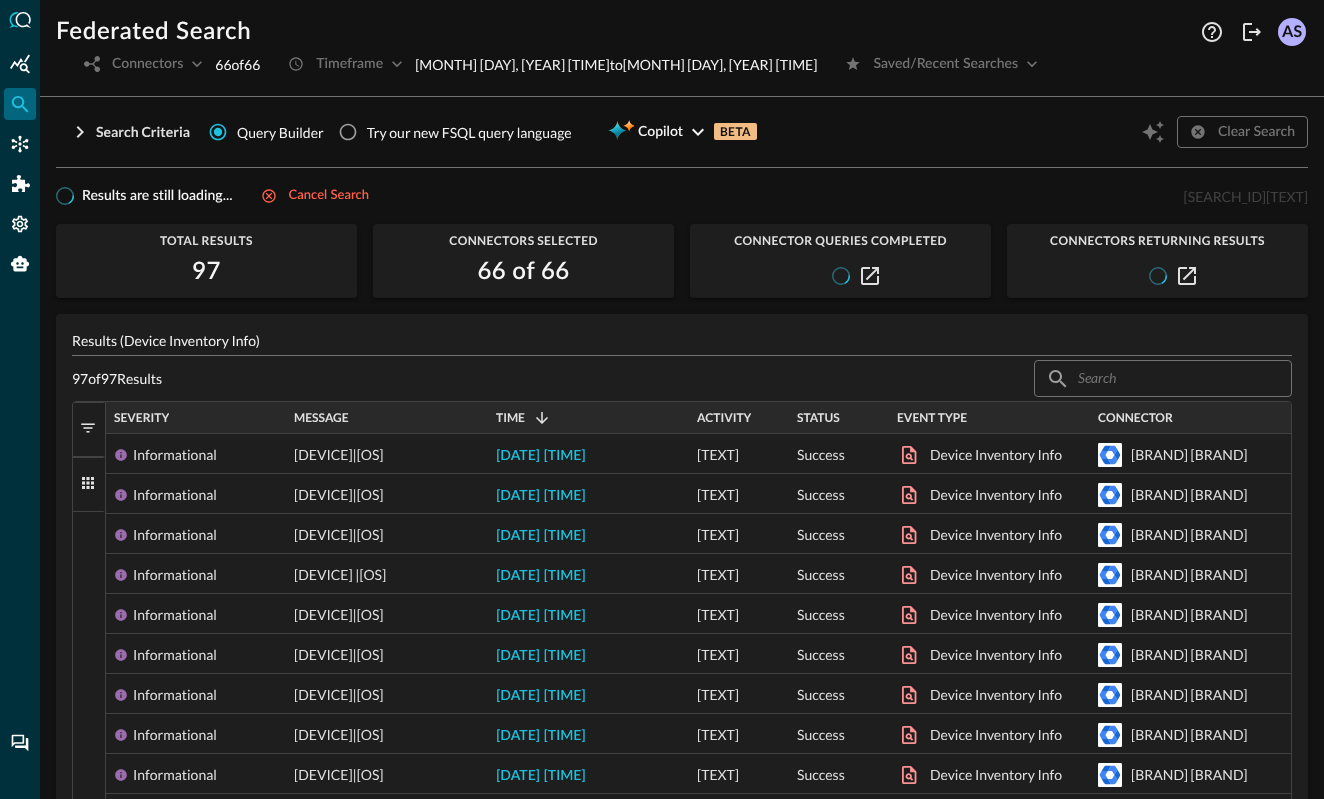 scroll, scrollTop: 0, scrollLeft: 0, axis: both 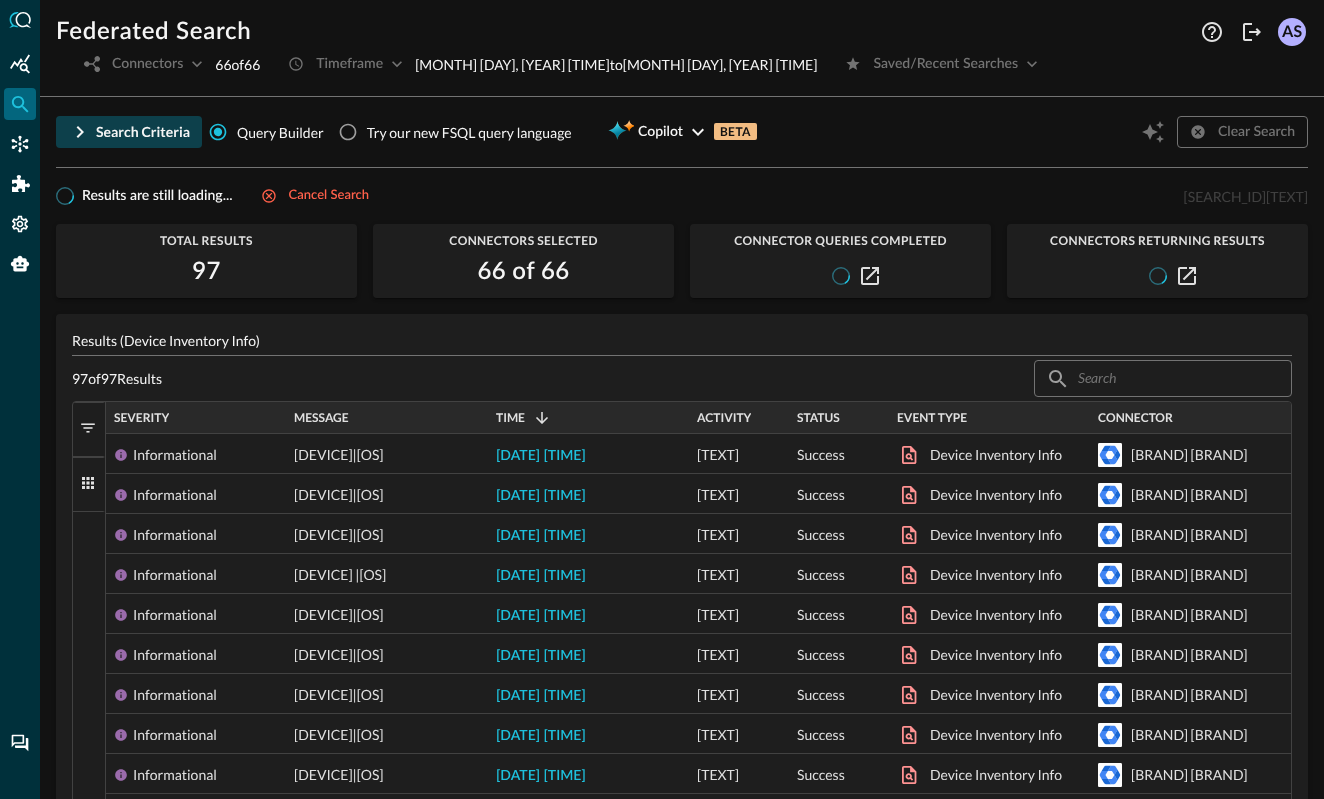 click 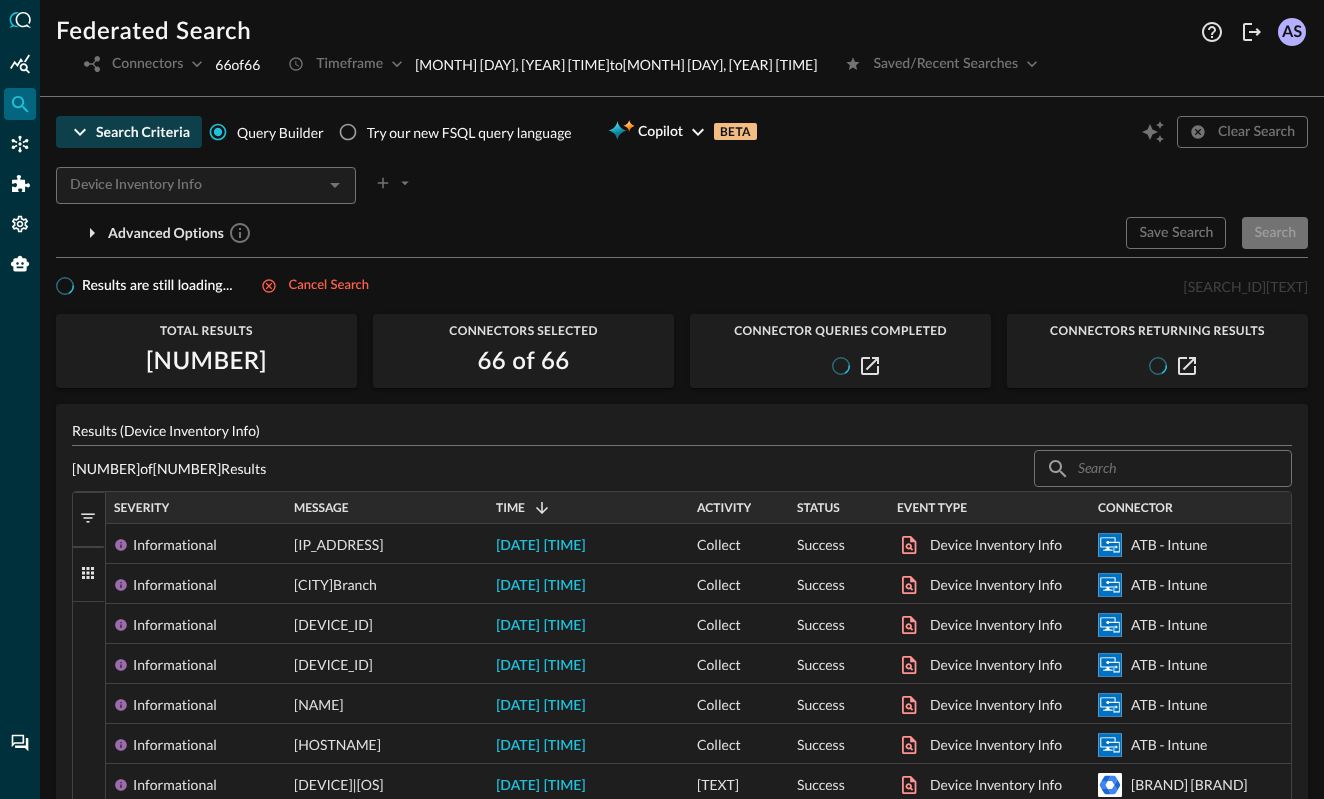 click at bounding box center (334, 185) 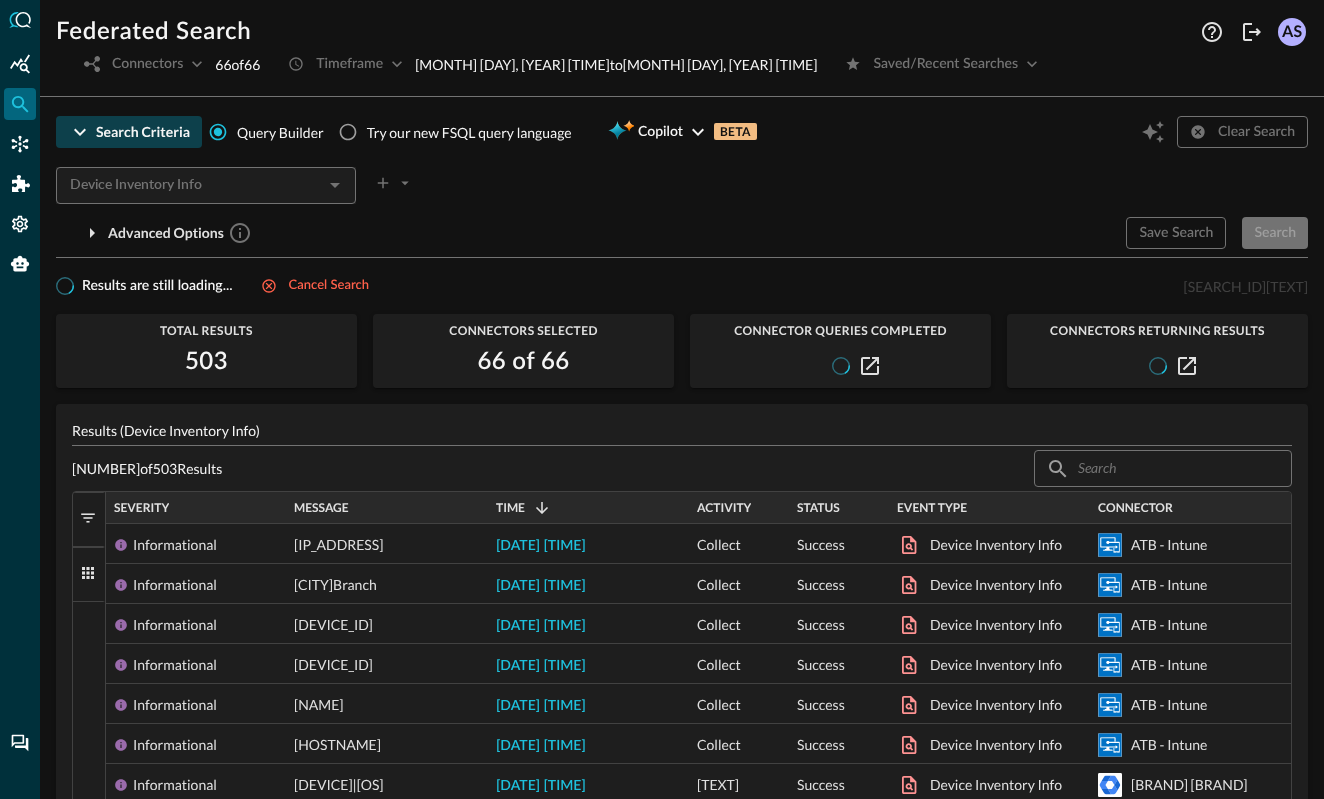click on "Connectors [NUMBER]  of  [NUMBER]" at bounding box center [166, 64] 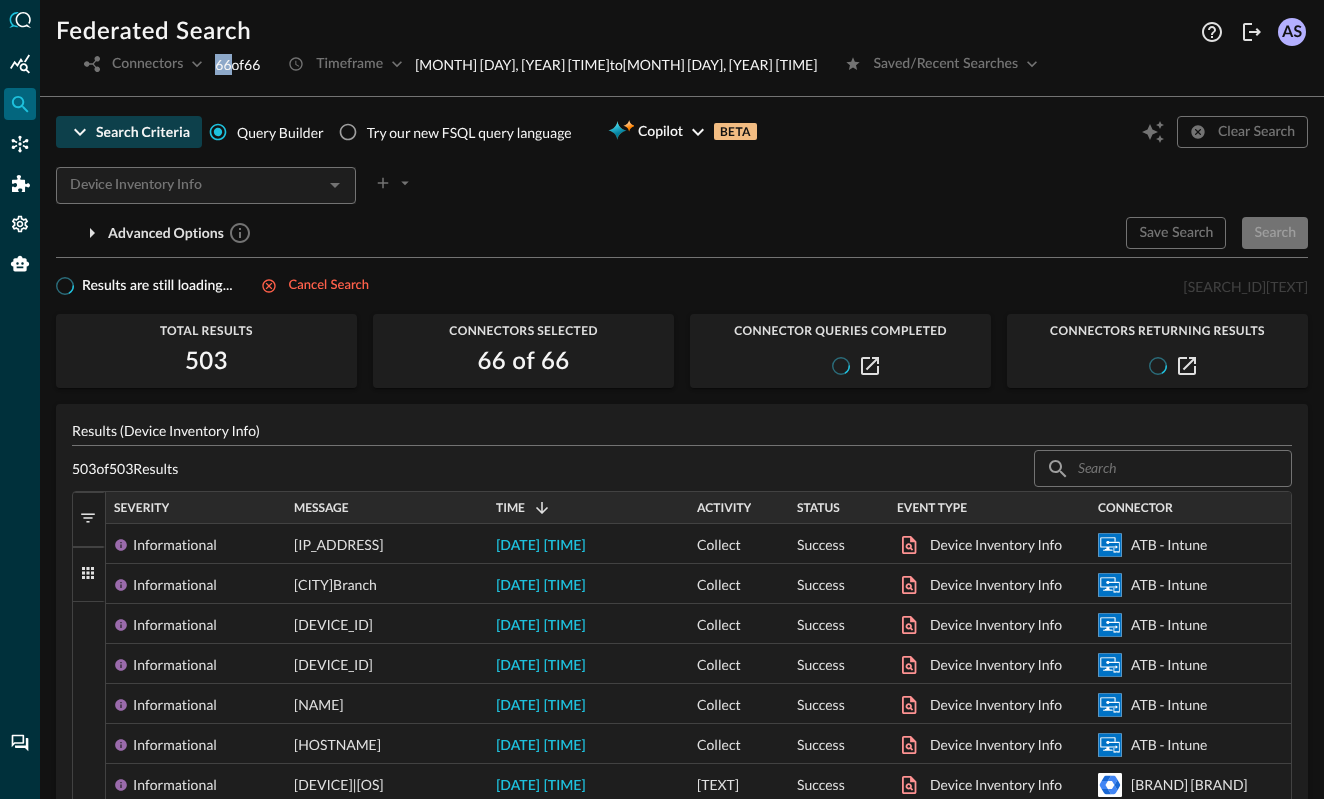 click on "Connectors [NUMBER]  of  [NUMBER]" at bounding box center (166, 64) 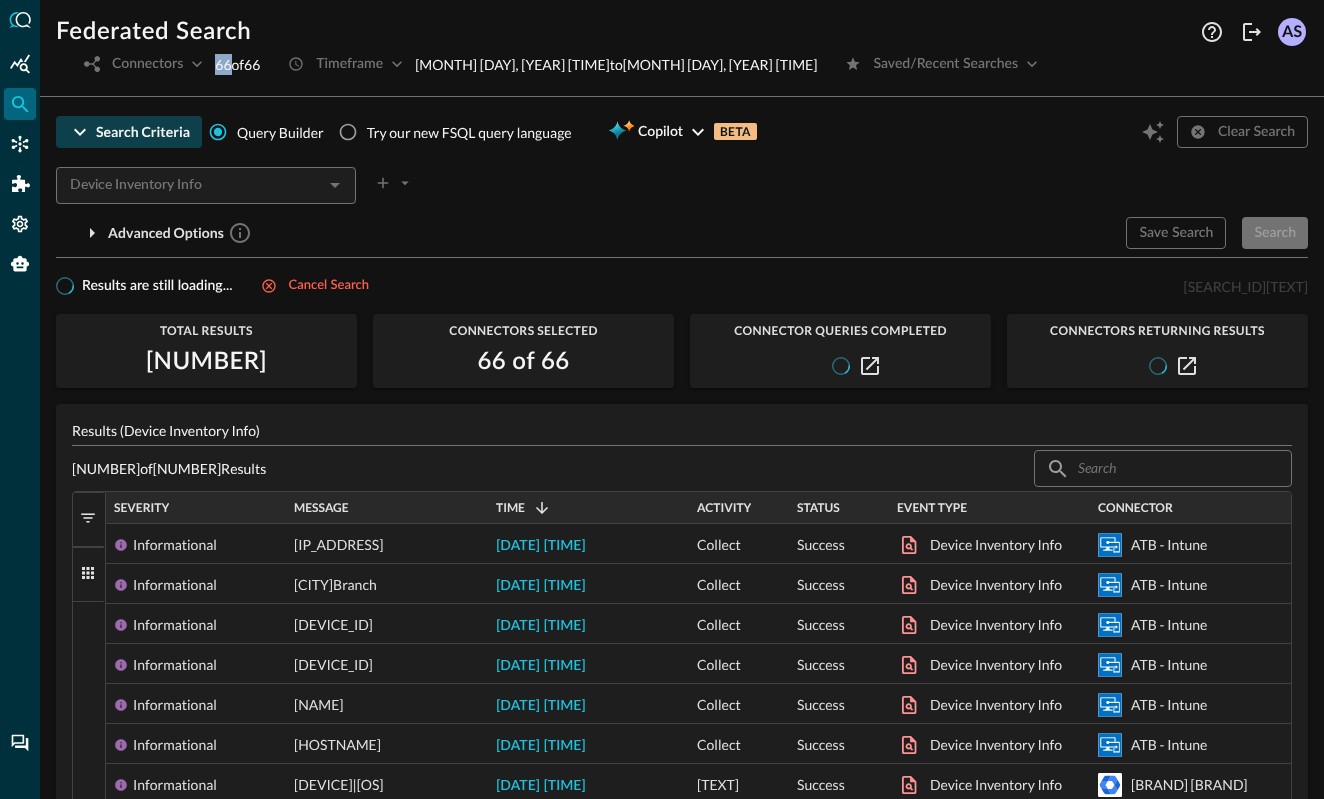 click on "Connectors [NUMBER]  of  [NUMBER]" at bounding box center (166, 64) 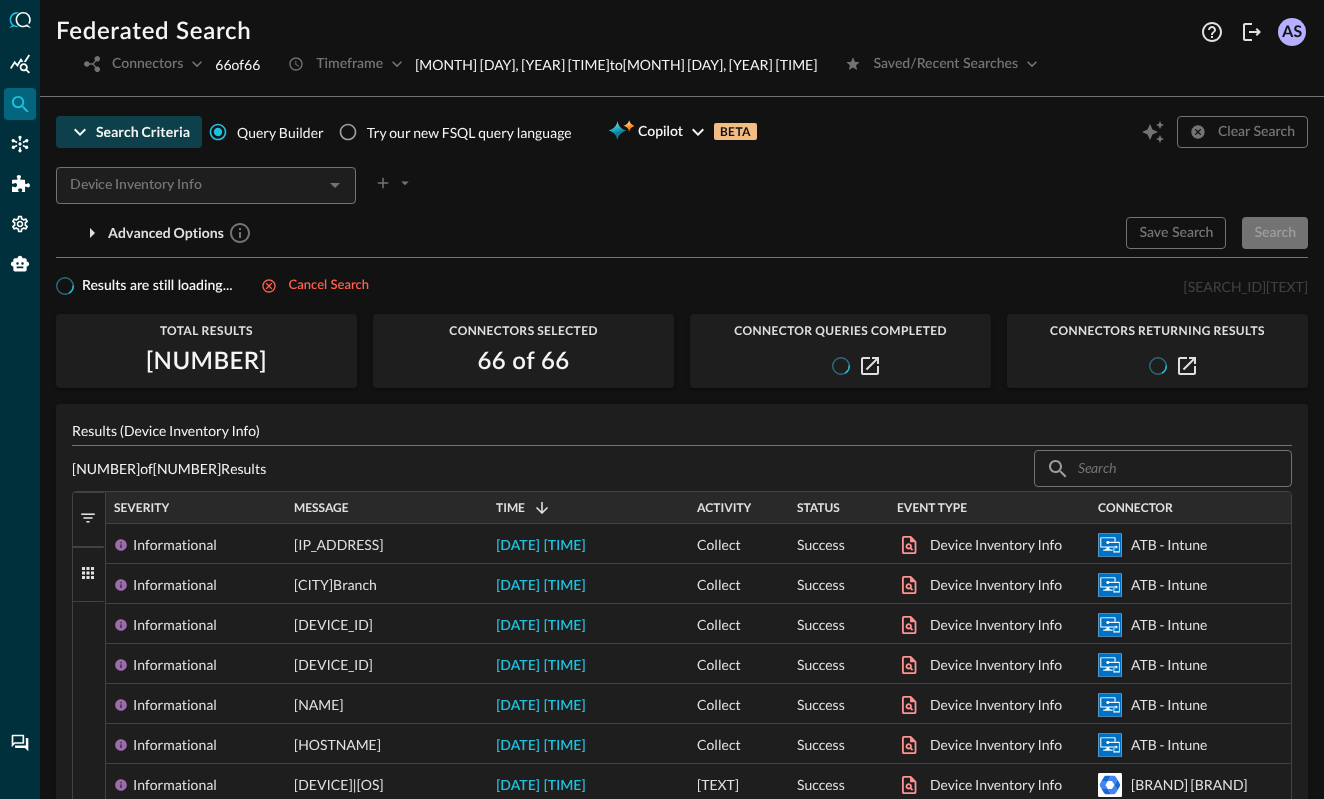 click on "Connectors [NUMBER]  of  [NUMBER]" at bounding box center [166, 64] 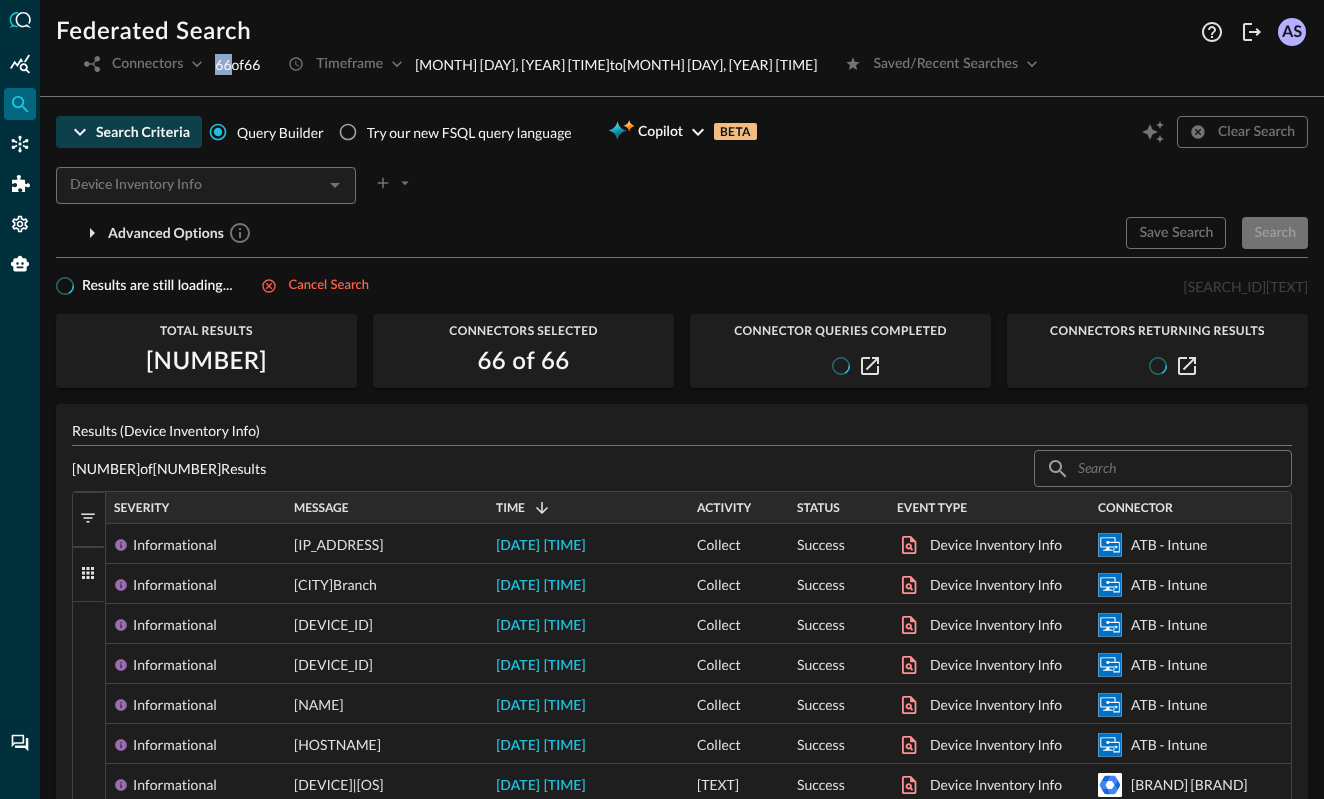 click on "Connectors [NUMBER]  of  [NUMBER]" at bounding box center (166, 64) 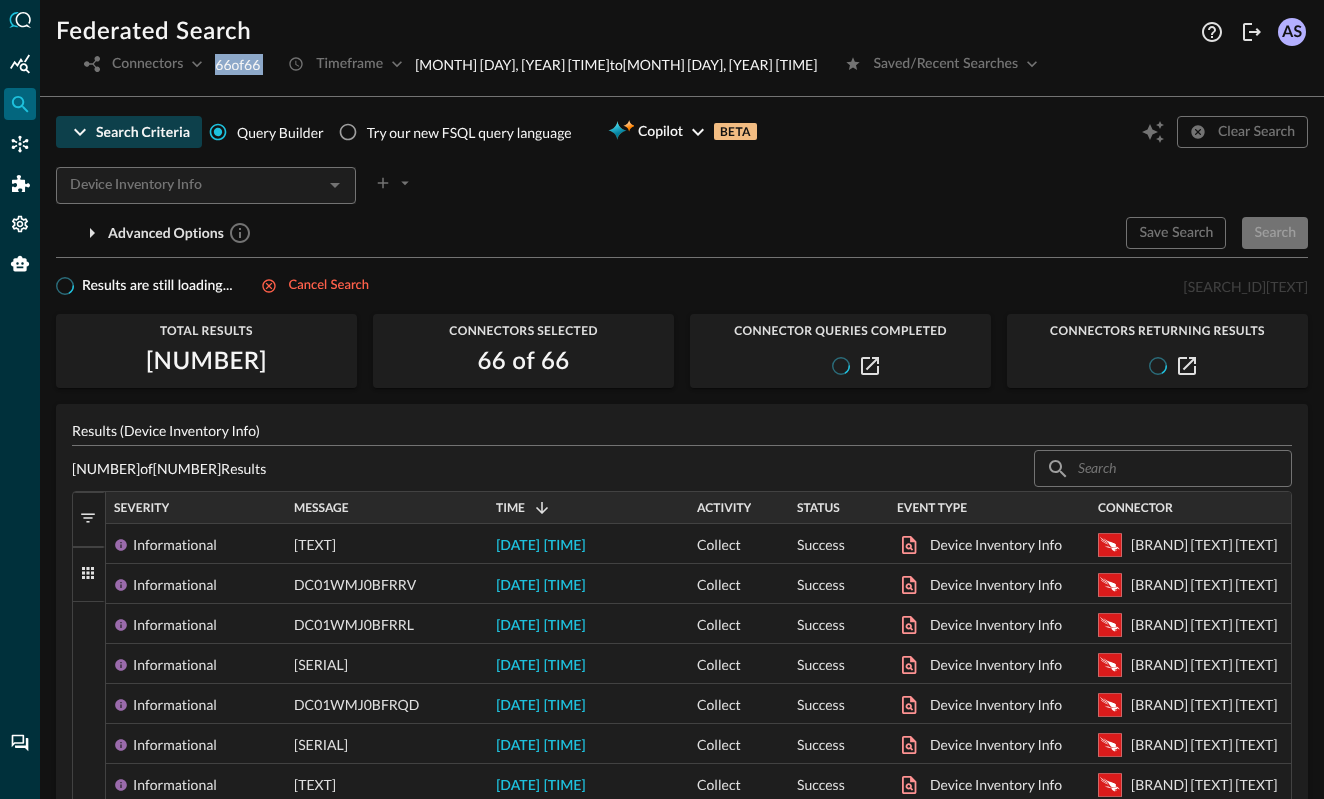 click on "Connectors [NUMBER]  of  [NUMBER]" at bounding box center (166, 64) 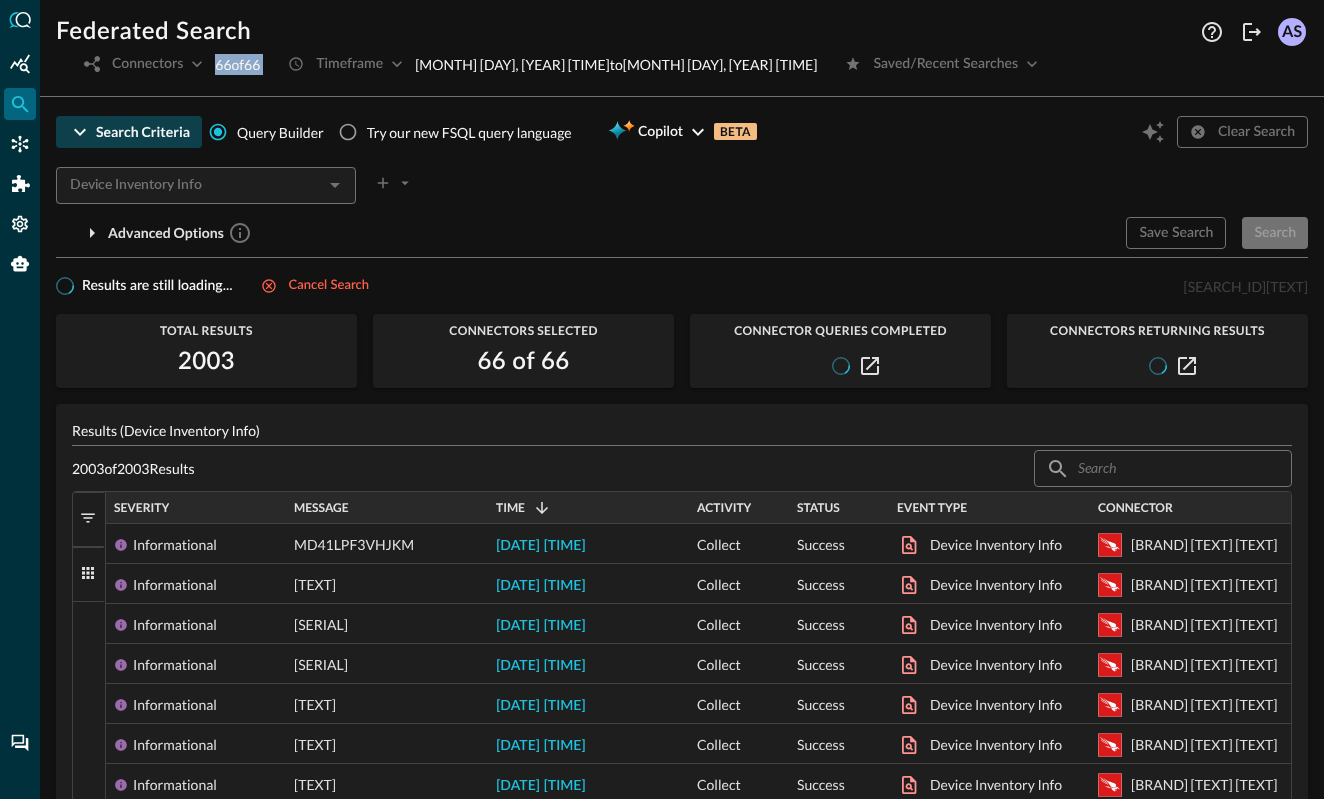 scroll, scrollTop: 0, scrollLeft: 0, axis: both 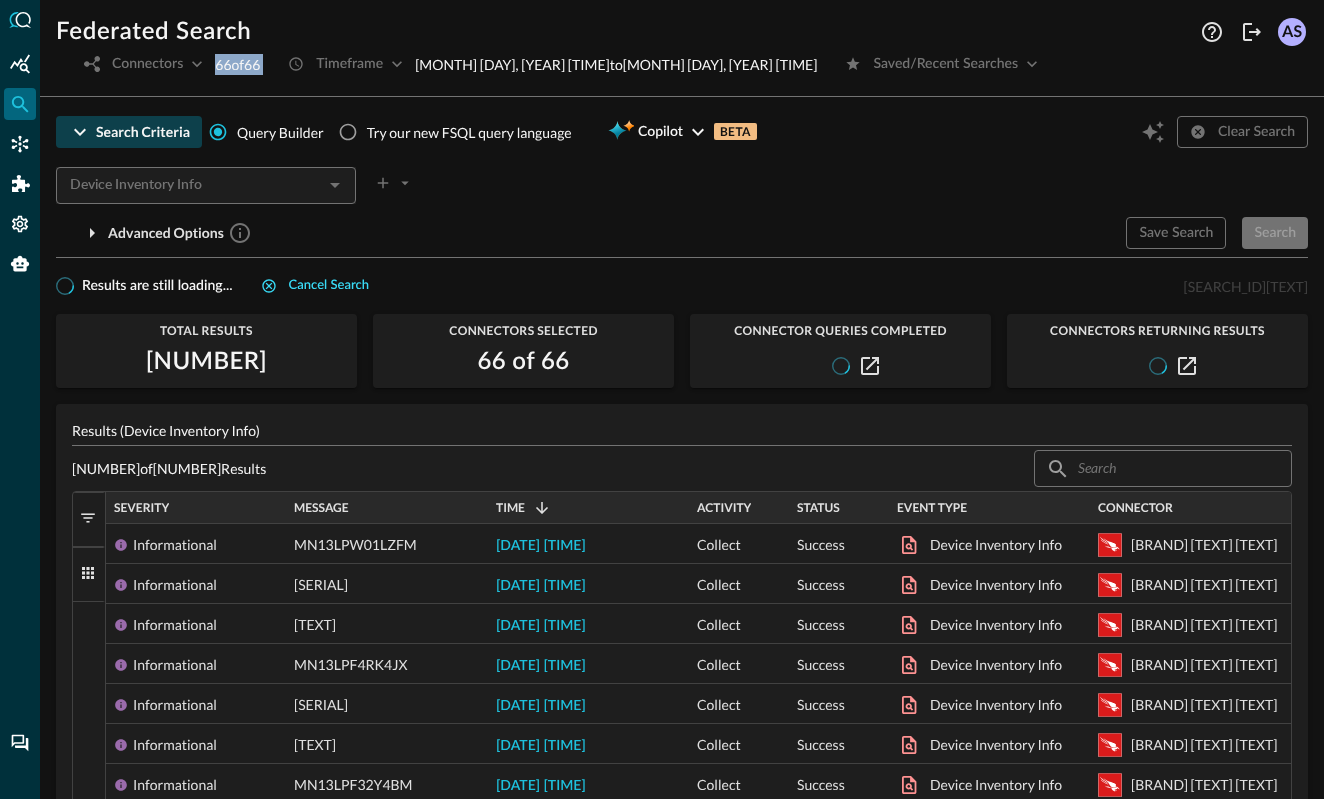 click on "Cancel search" at bounding box center (329, 286) 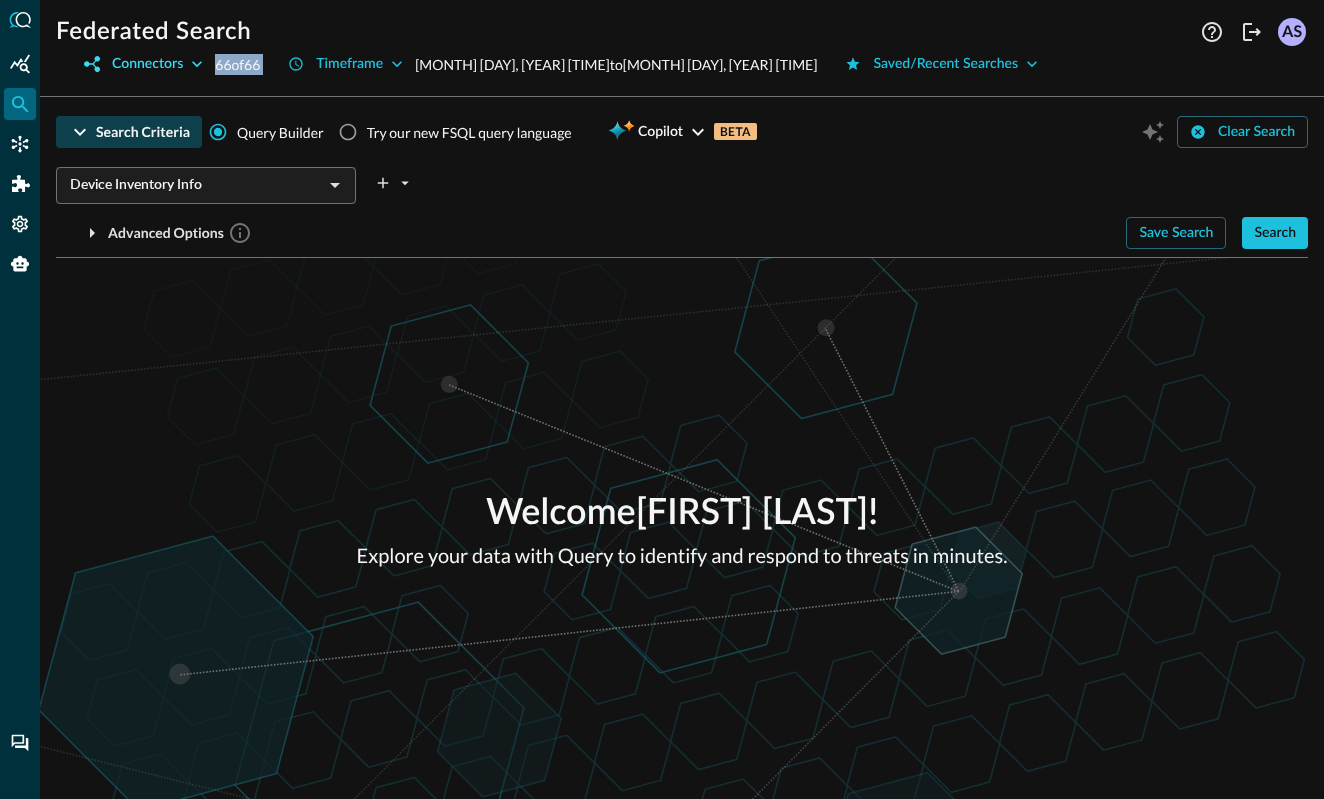 click 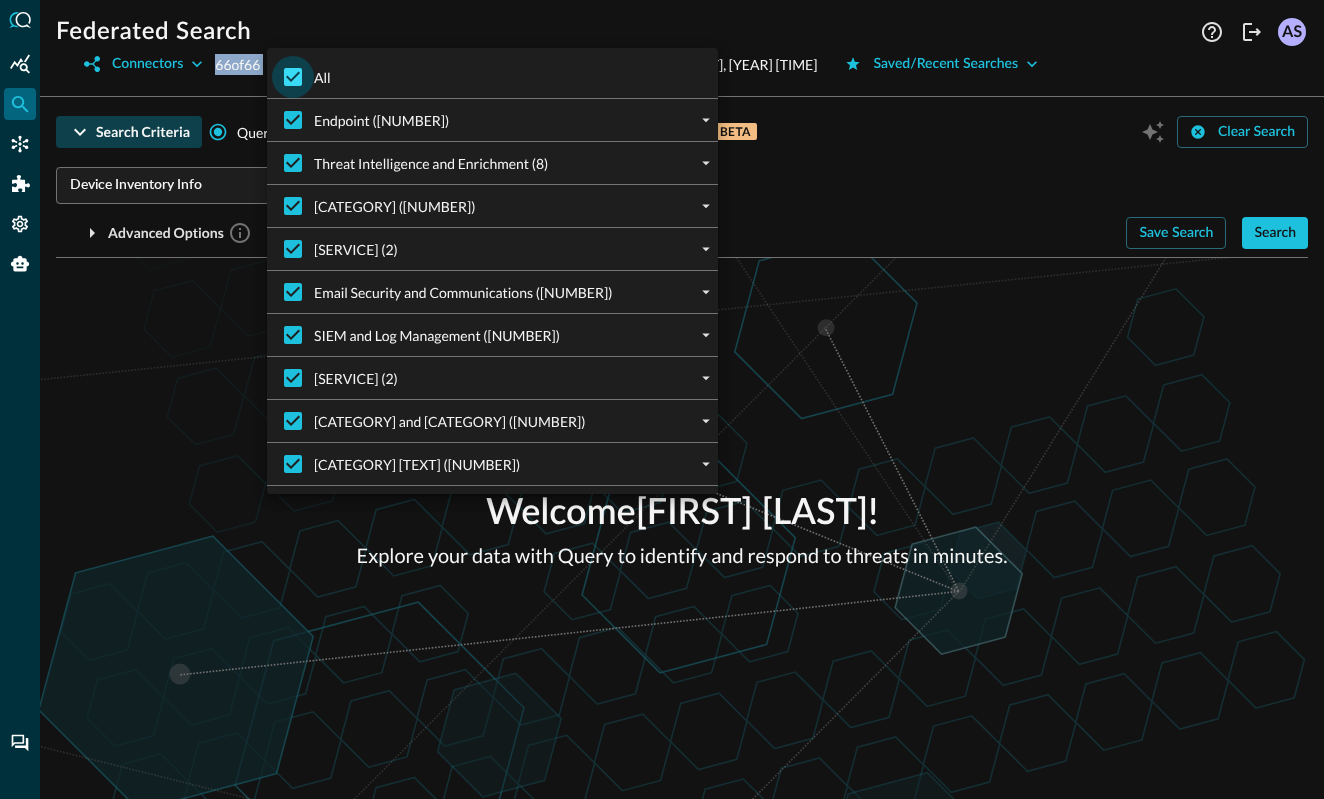 click on "All" at bounding box center [293, 77] 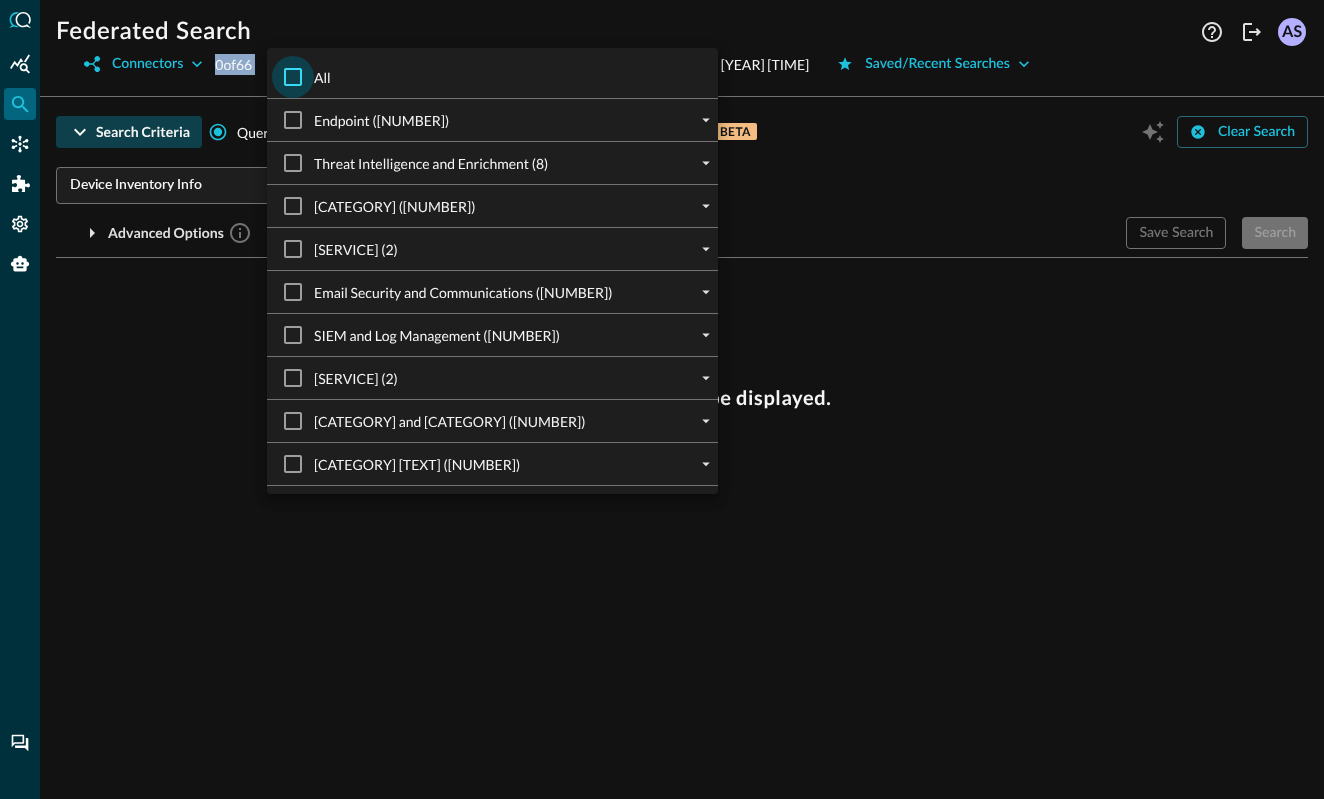 checkbox on "false" 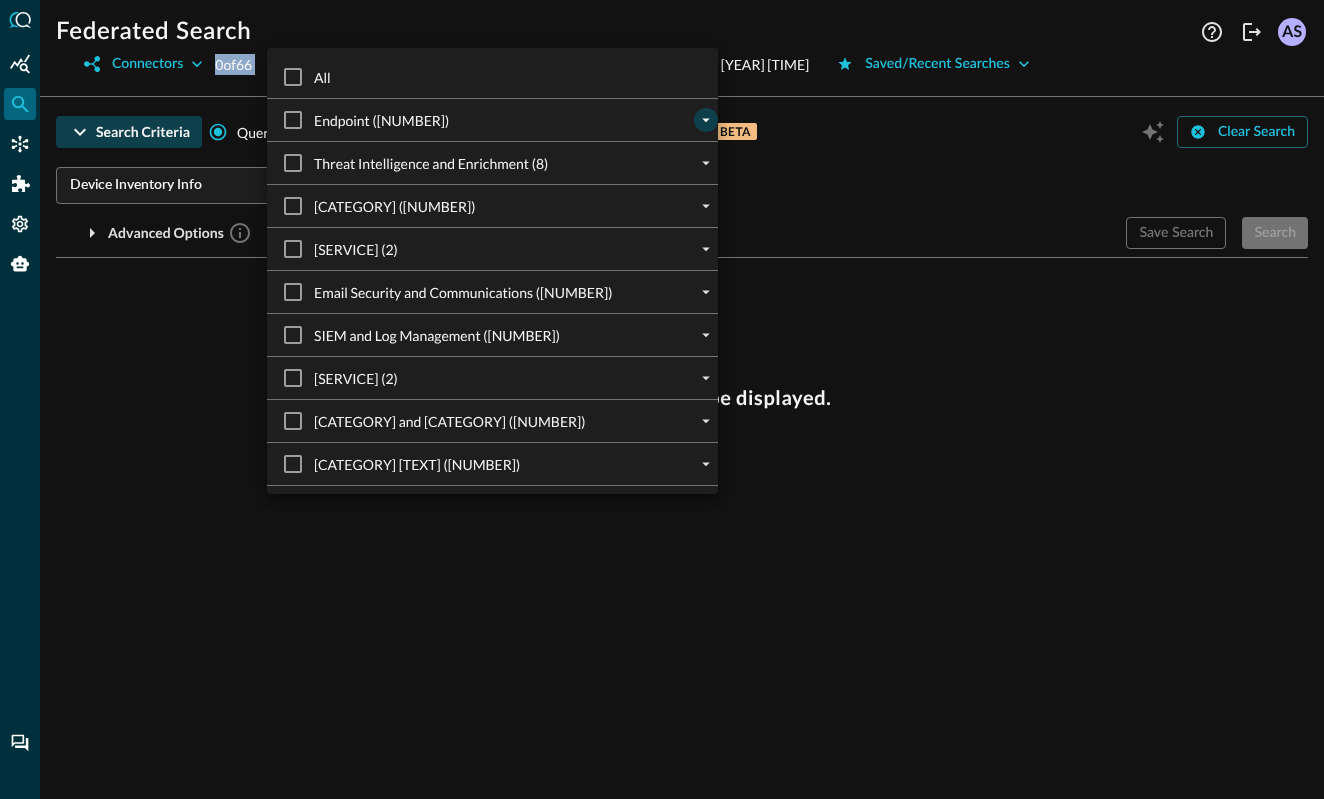 click 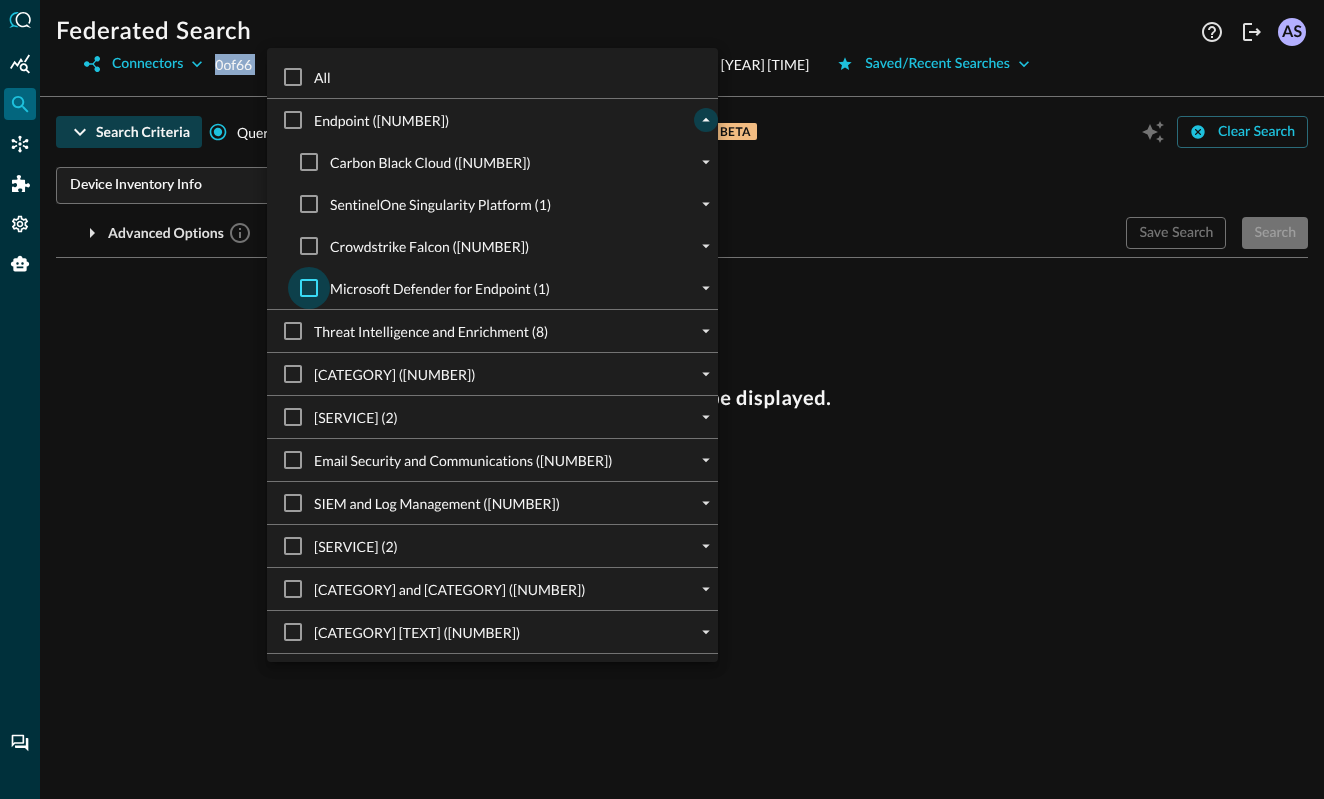 click on "Microsoft Defender for Endpoint (1)" at bounding box center [309, 288] 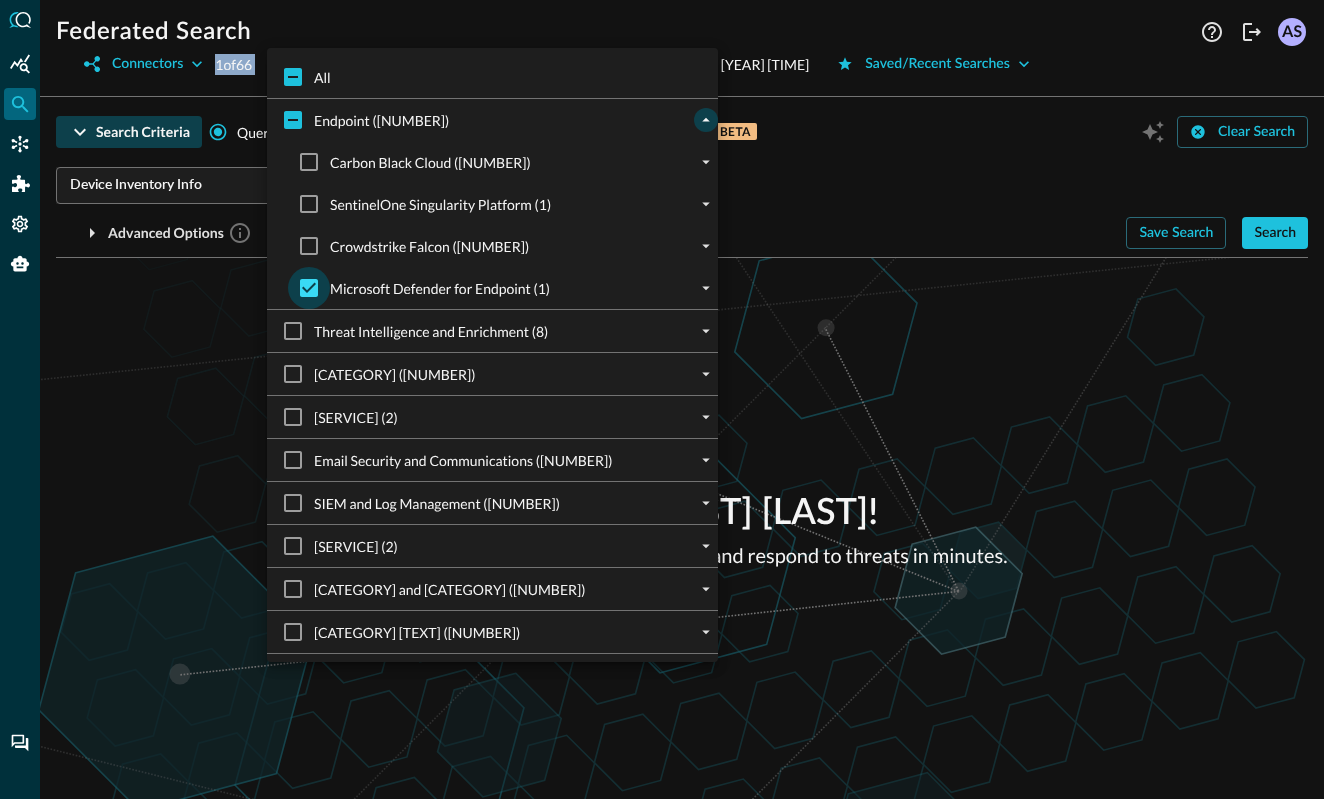 checkbox on "true" 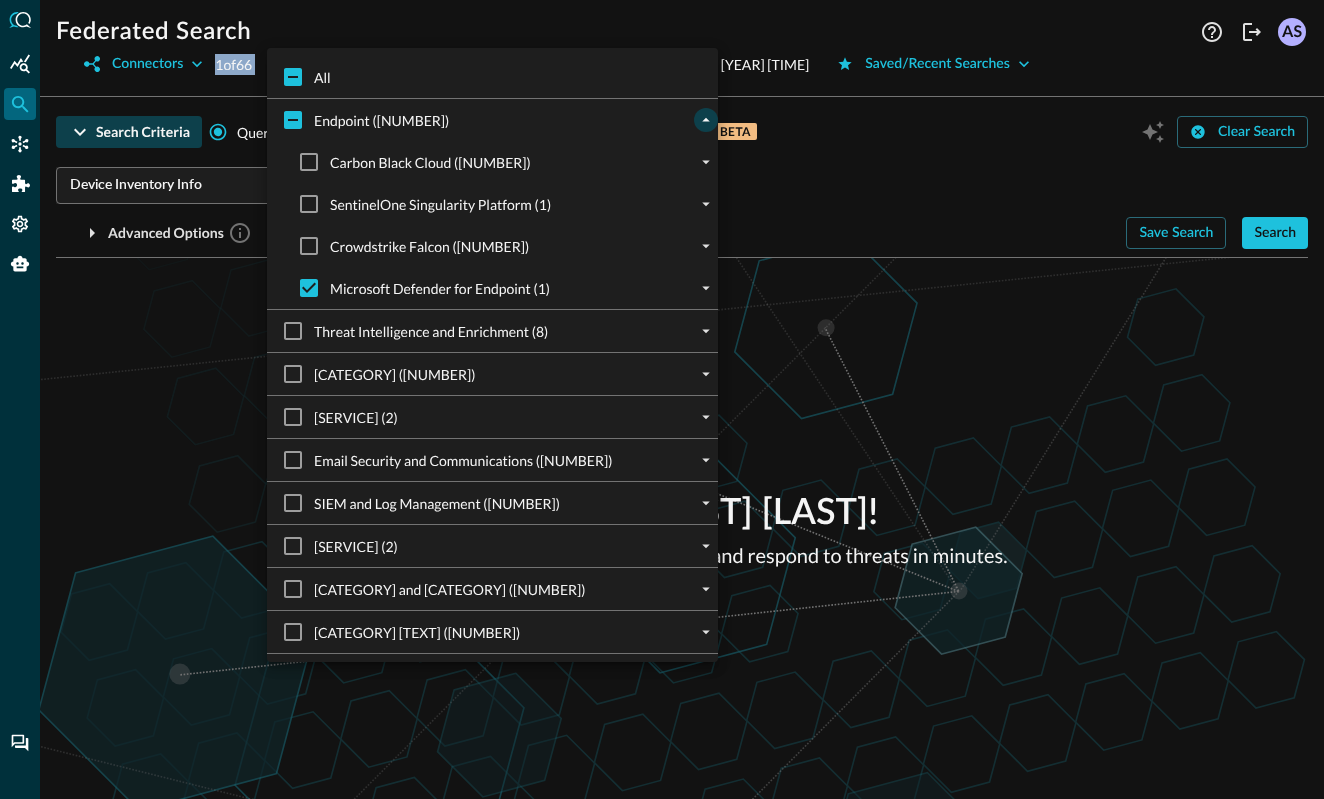 click at bounding box center [662, 399] 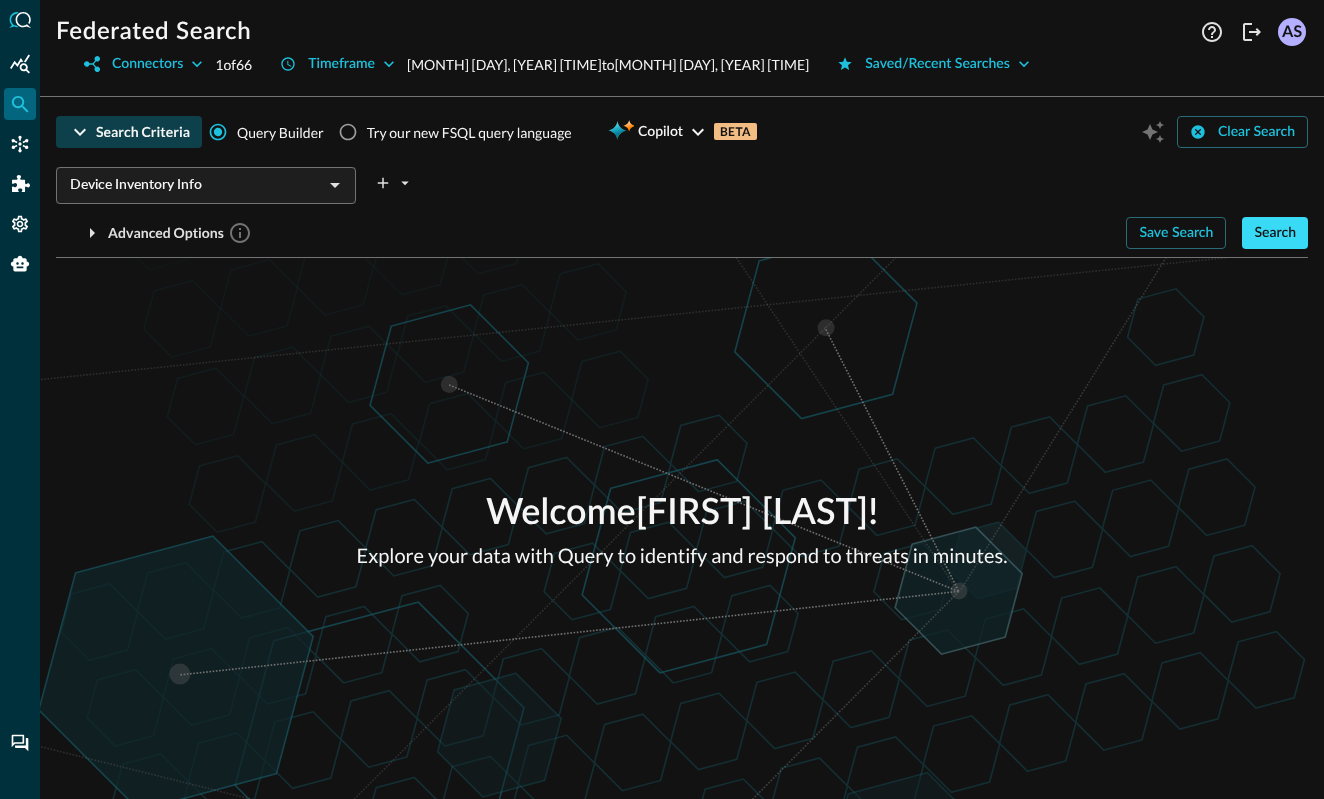 click on "Search" at bounding box center [1275, 233] 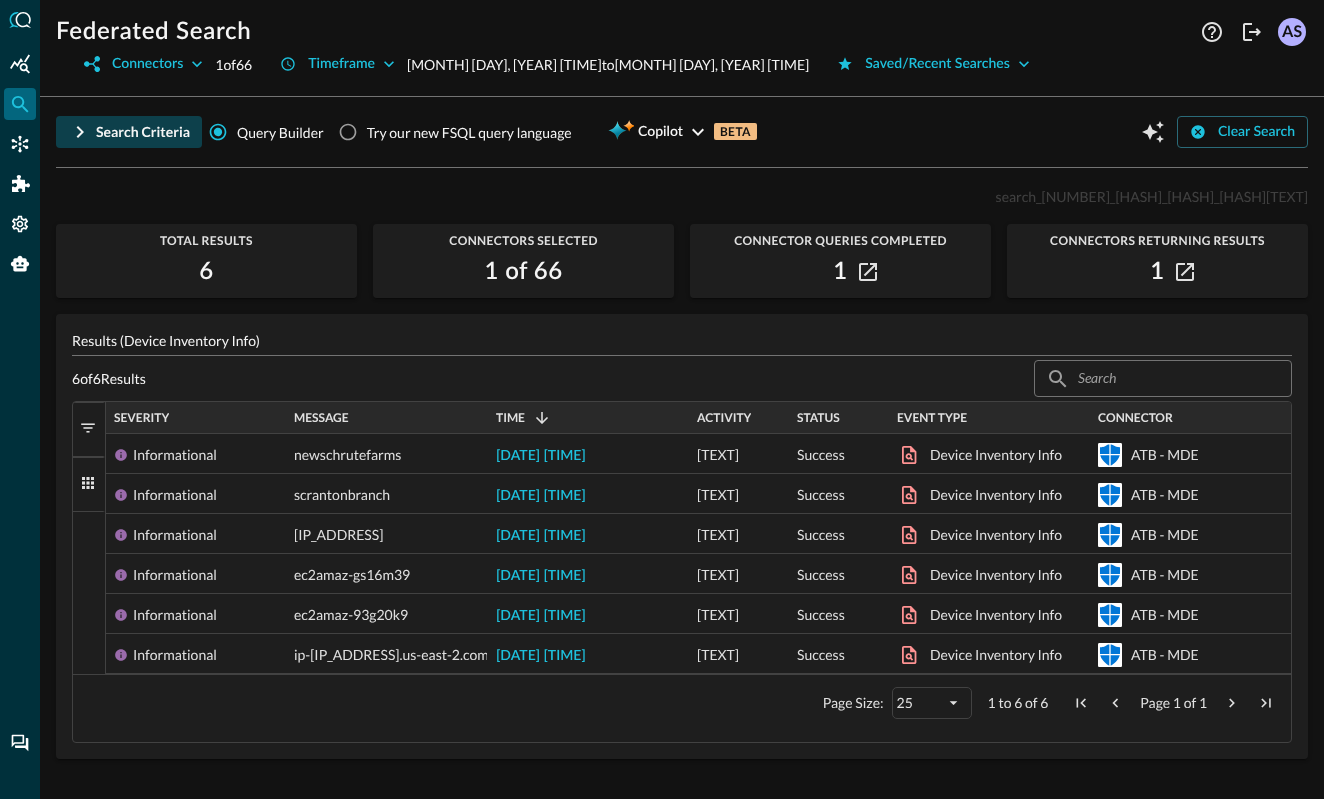 scroll, scrollTop: 0, scrollLeft: 0, axis: both 